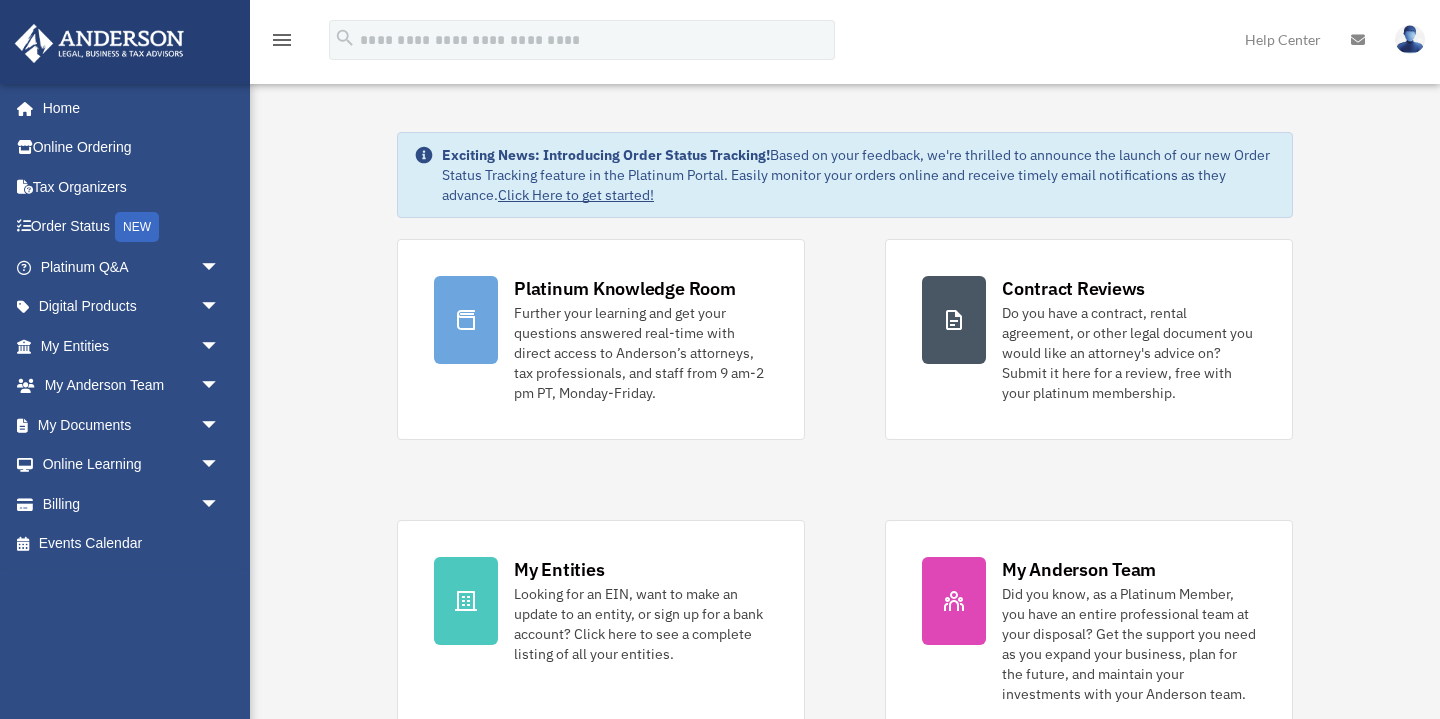 scroll, scrollTop: 0, scrollLeft: 0, axis: both 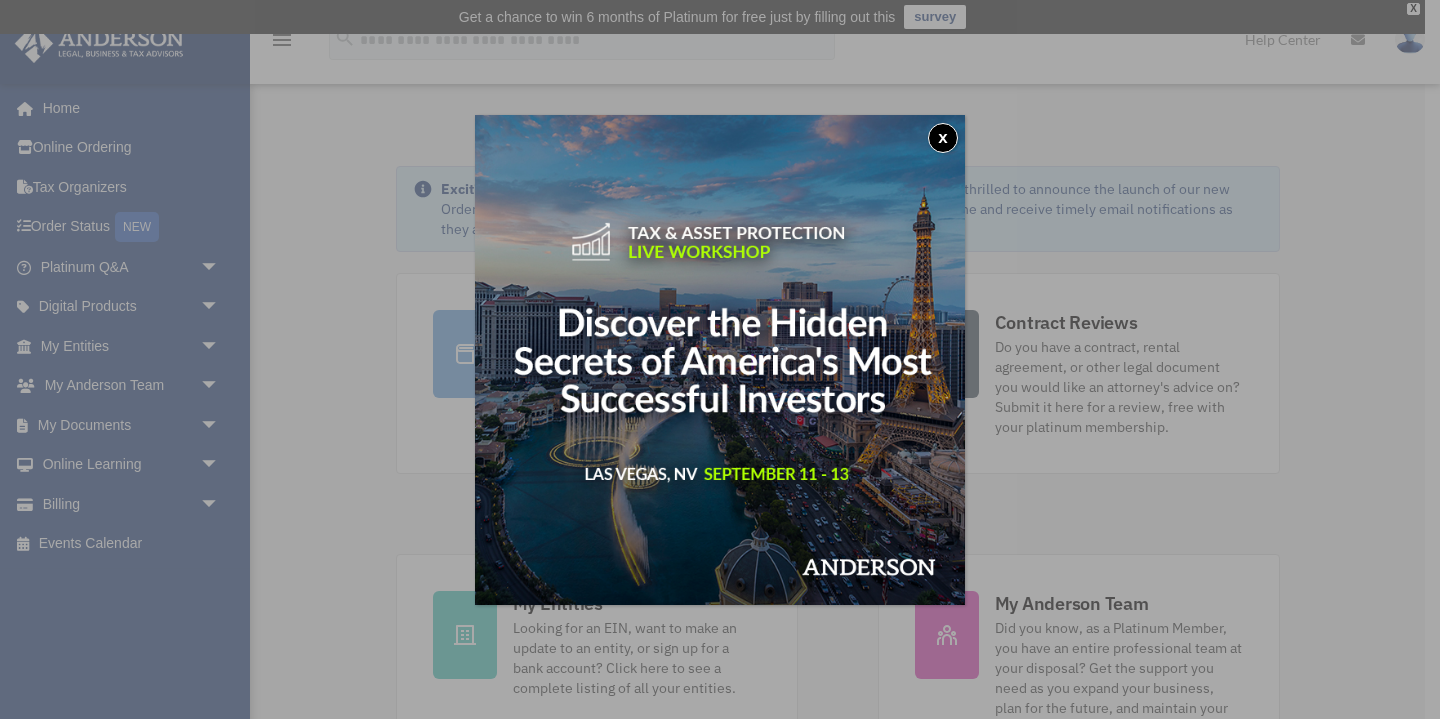 click on "x" at bounding box center (943, 138) 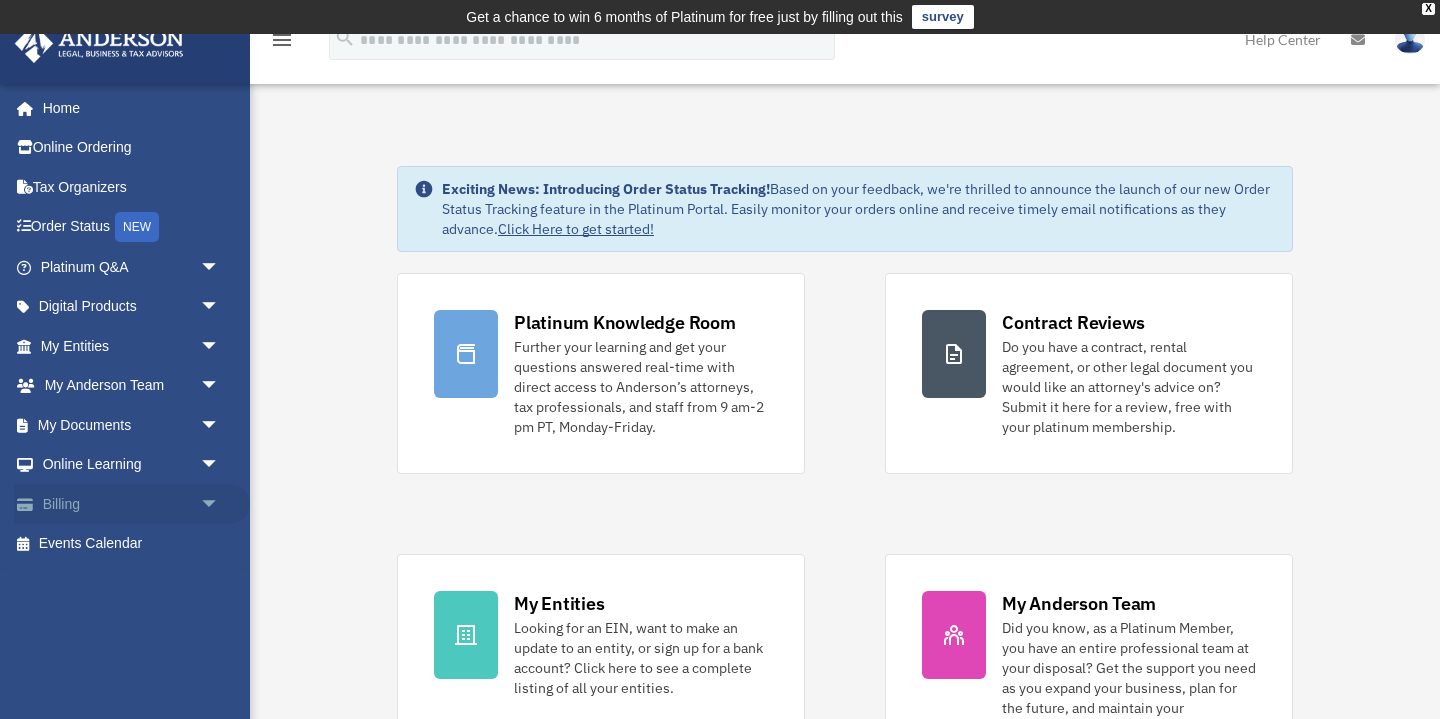 click on "arrow_drop_down" at bounding box center (220, 504) 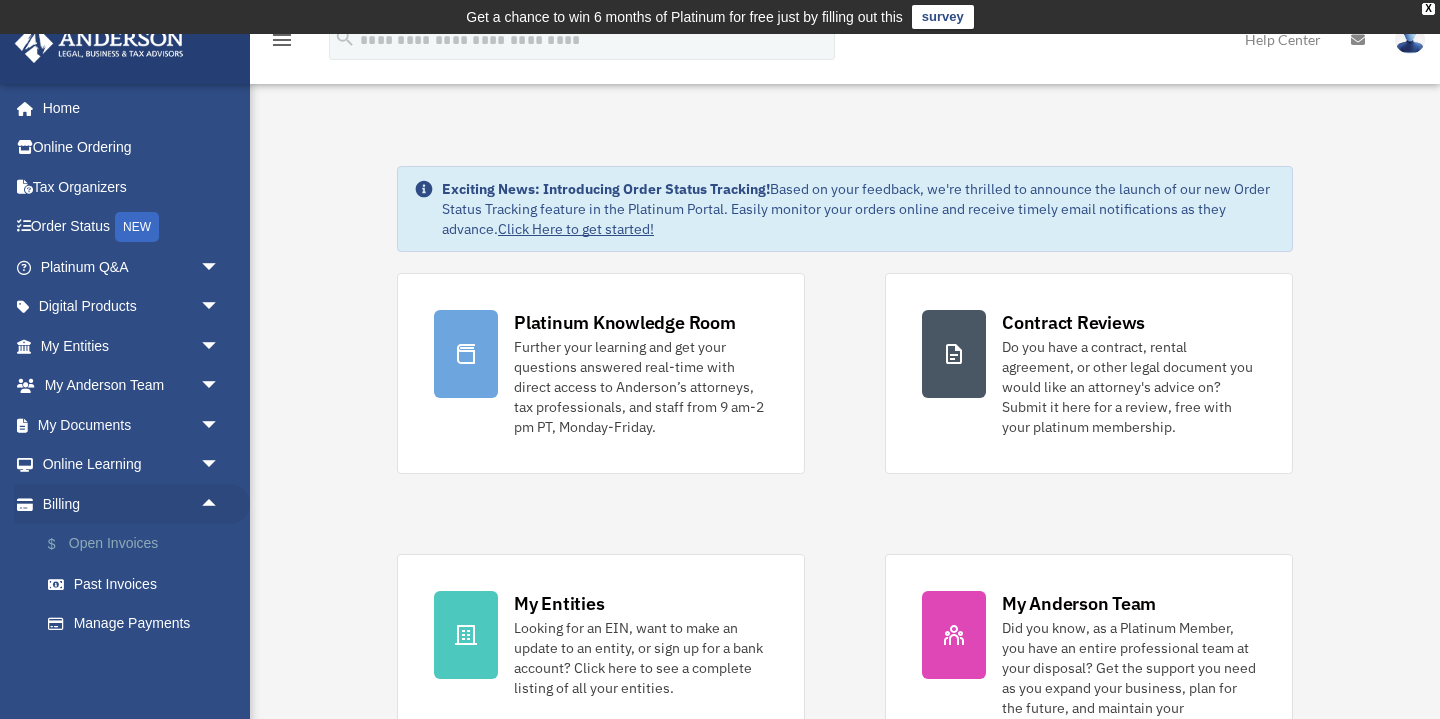 click on "$ Open Invoices" at bounding box center [139, 544] 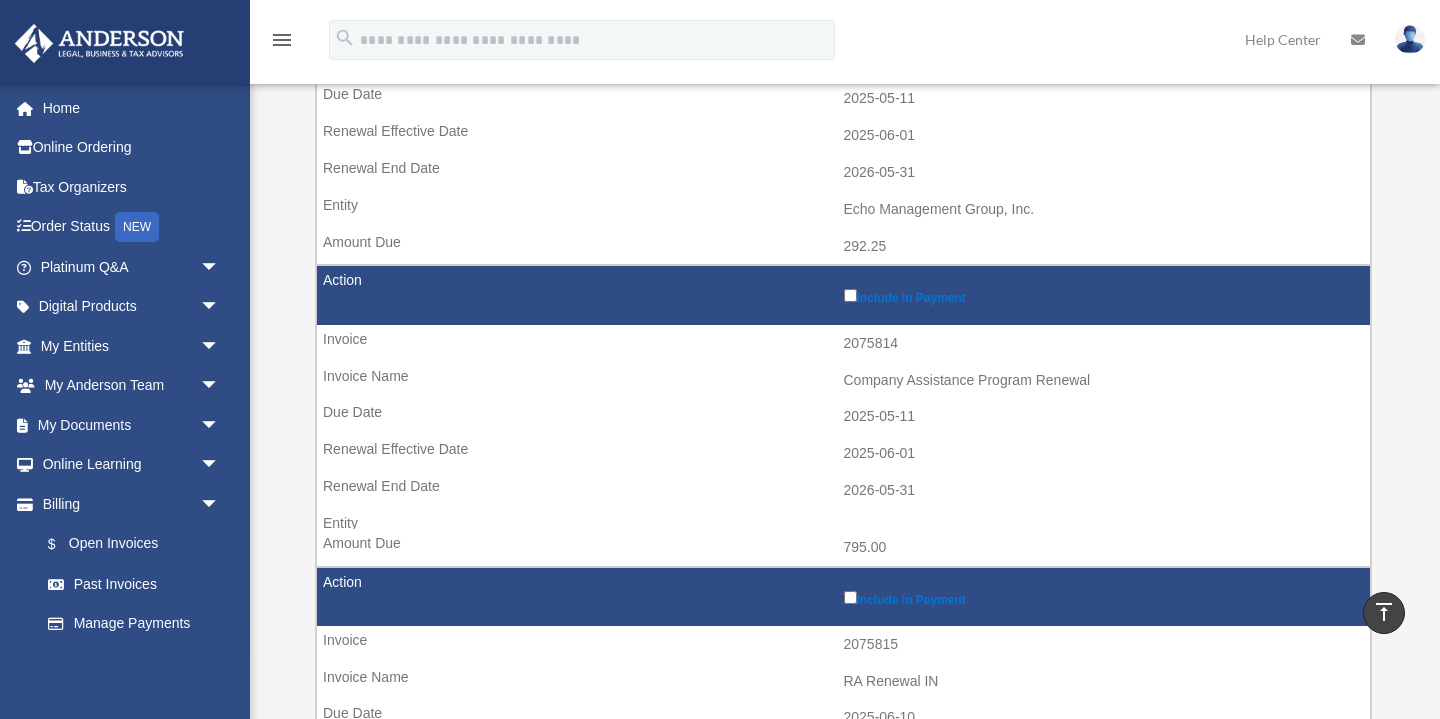 scroll, scrollTop: 846, scrollLeft: 0, axis: vertical 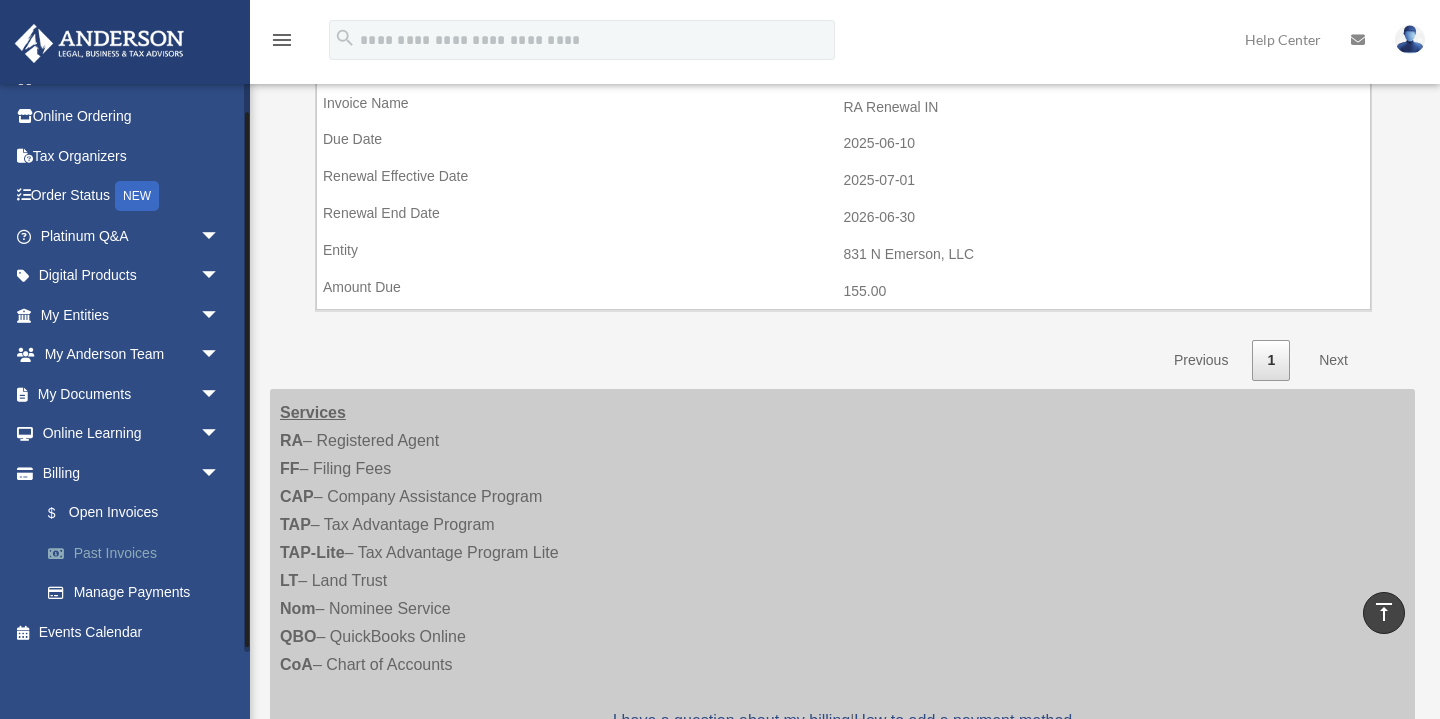 click on "Manage Payments" at bounding box center (139, 593) 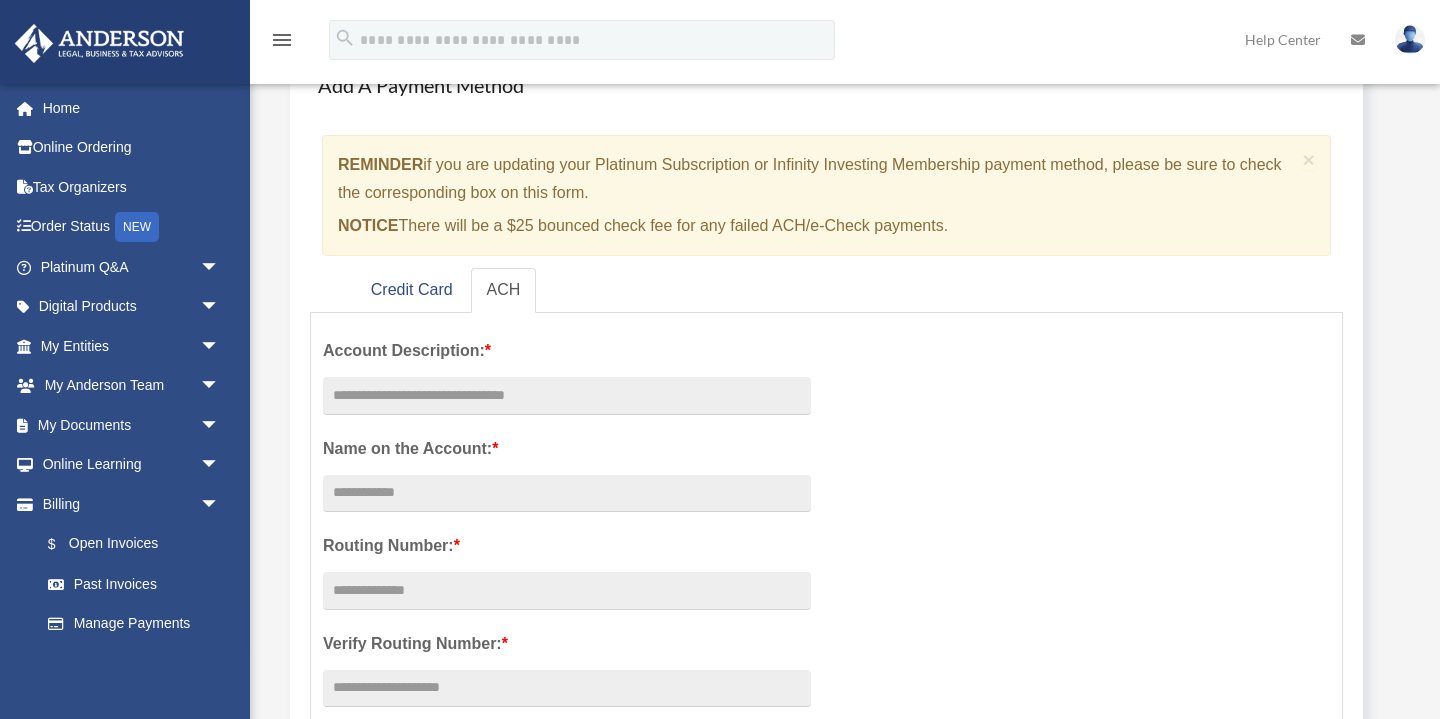 scroll, scrollTop: 161, scrollLeft: 0, axis: vertical 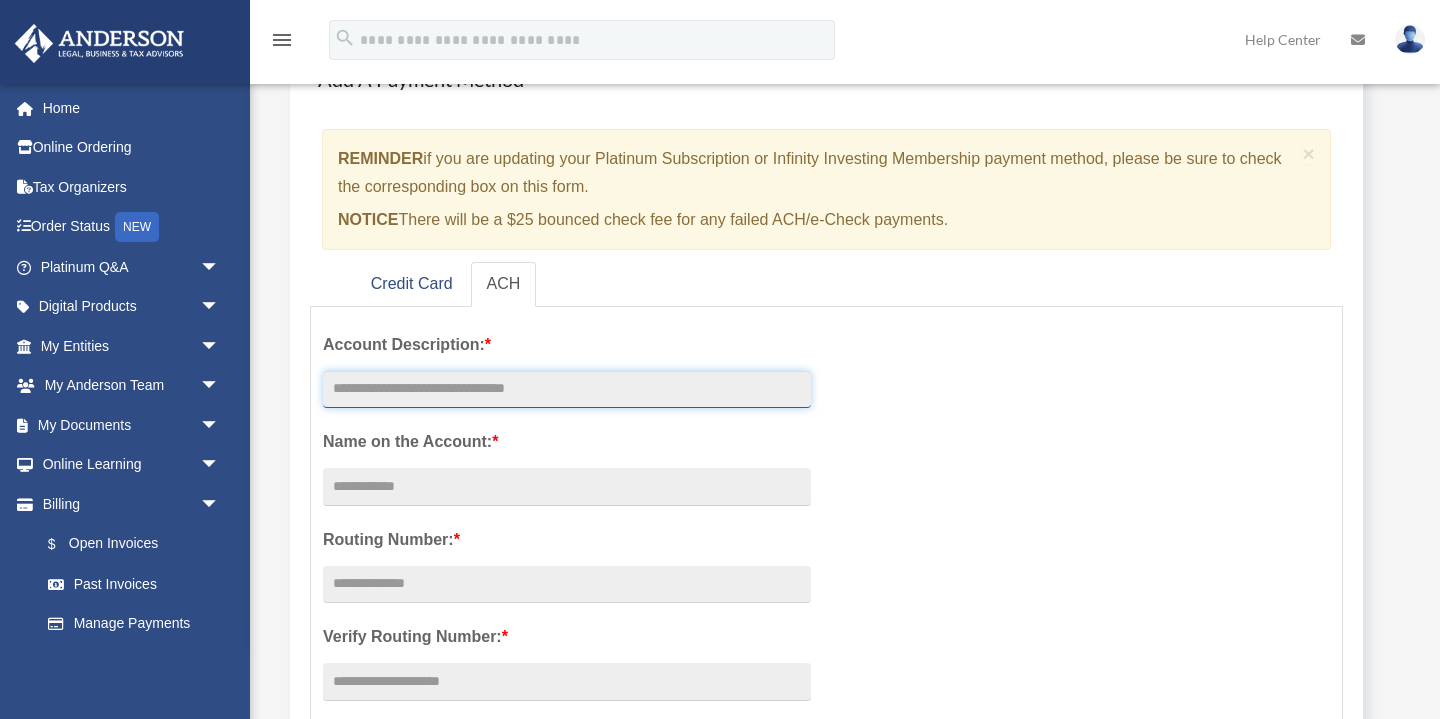 click at bounding box center (567, 390) 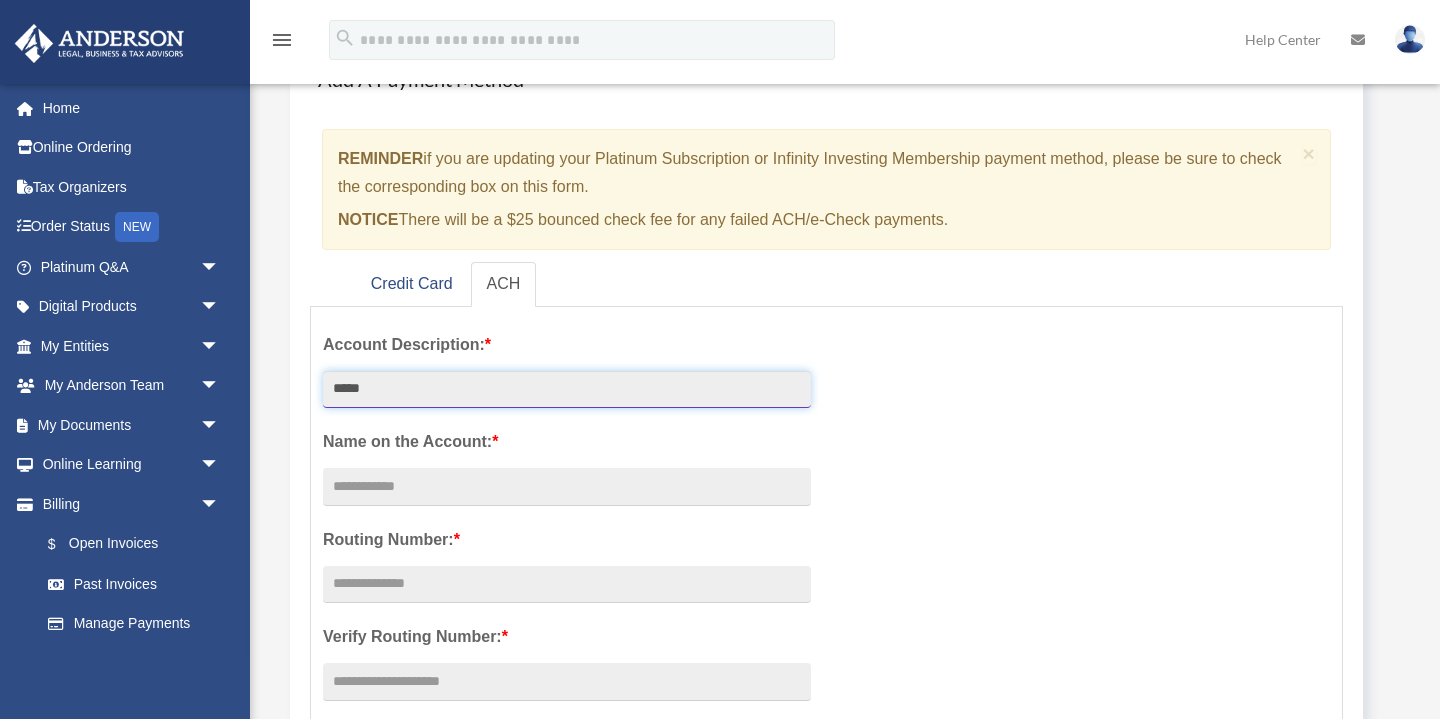 type on "*****" 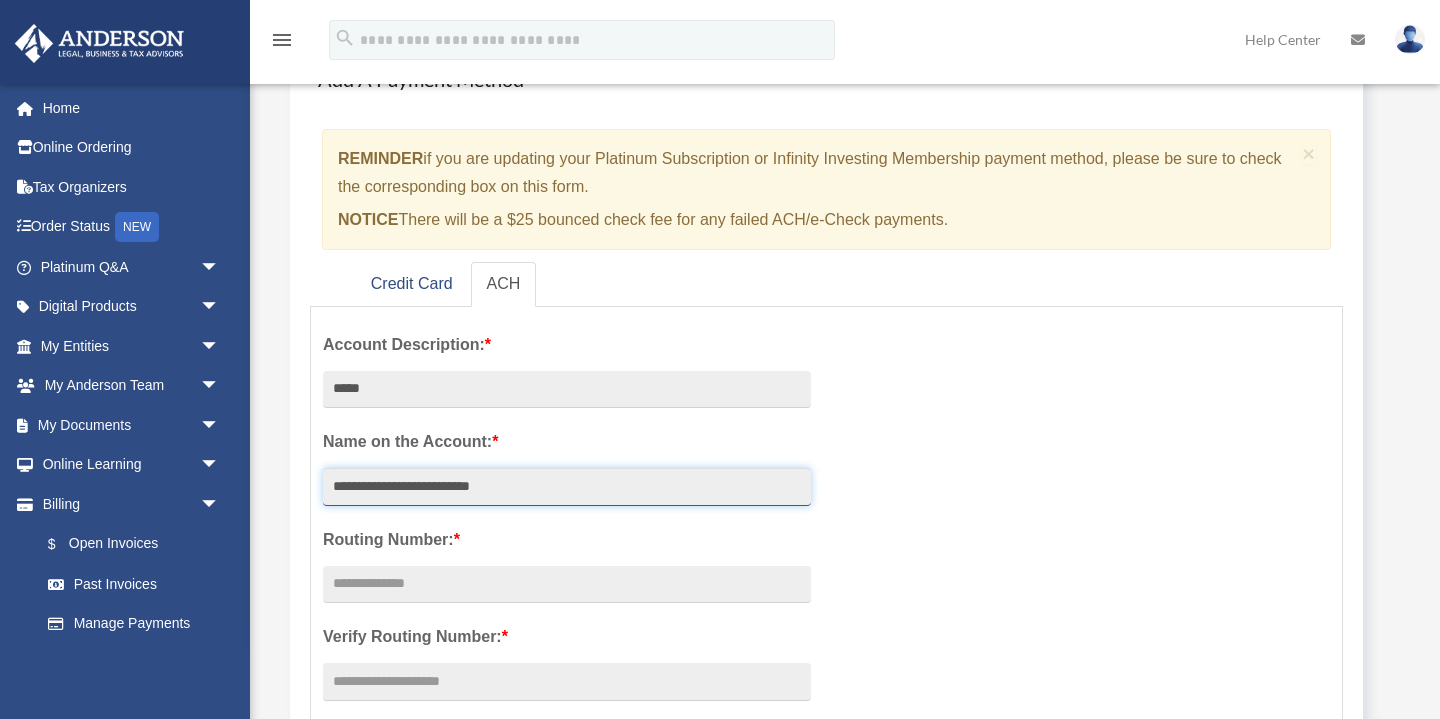 type on "**********" 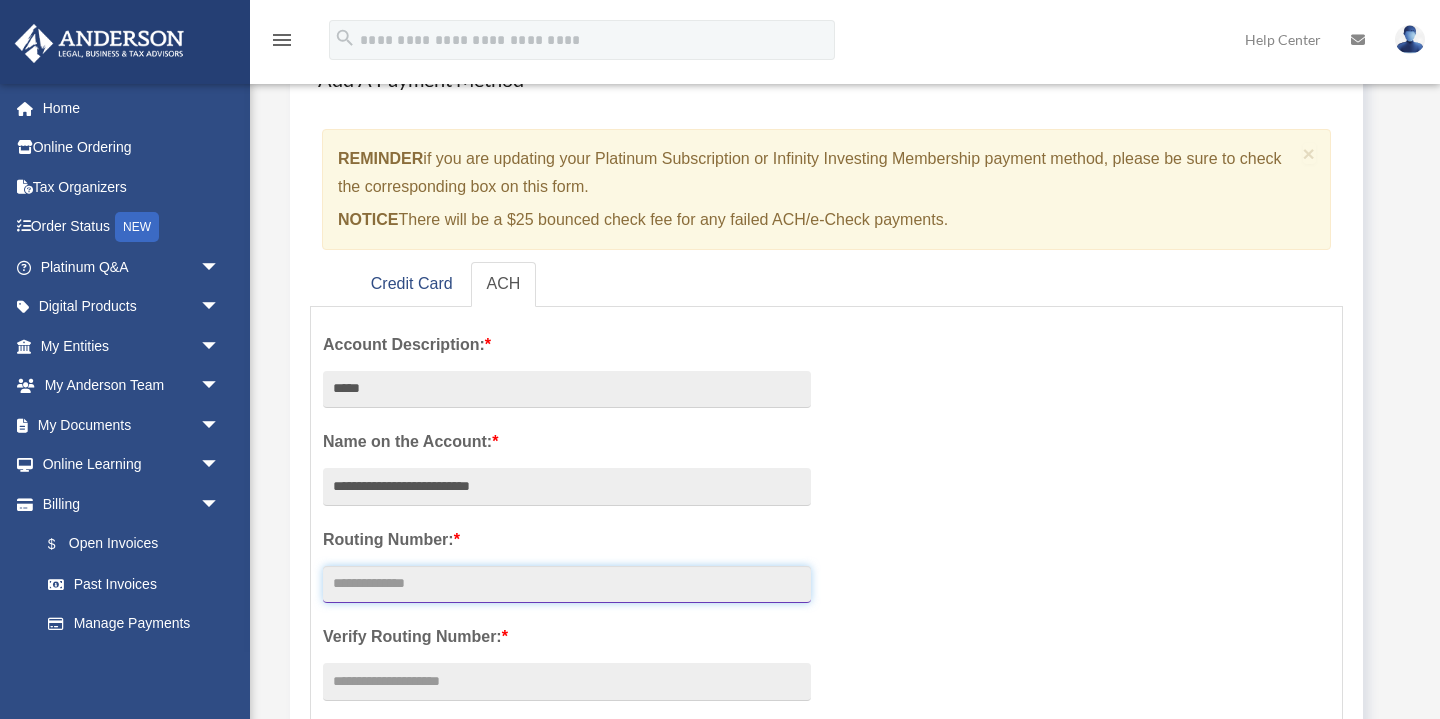 click at bounding box center [567, 585] 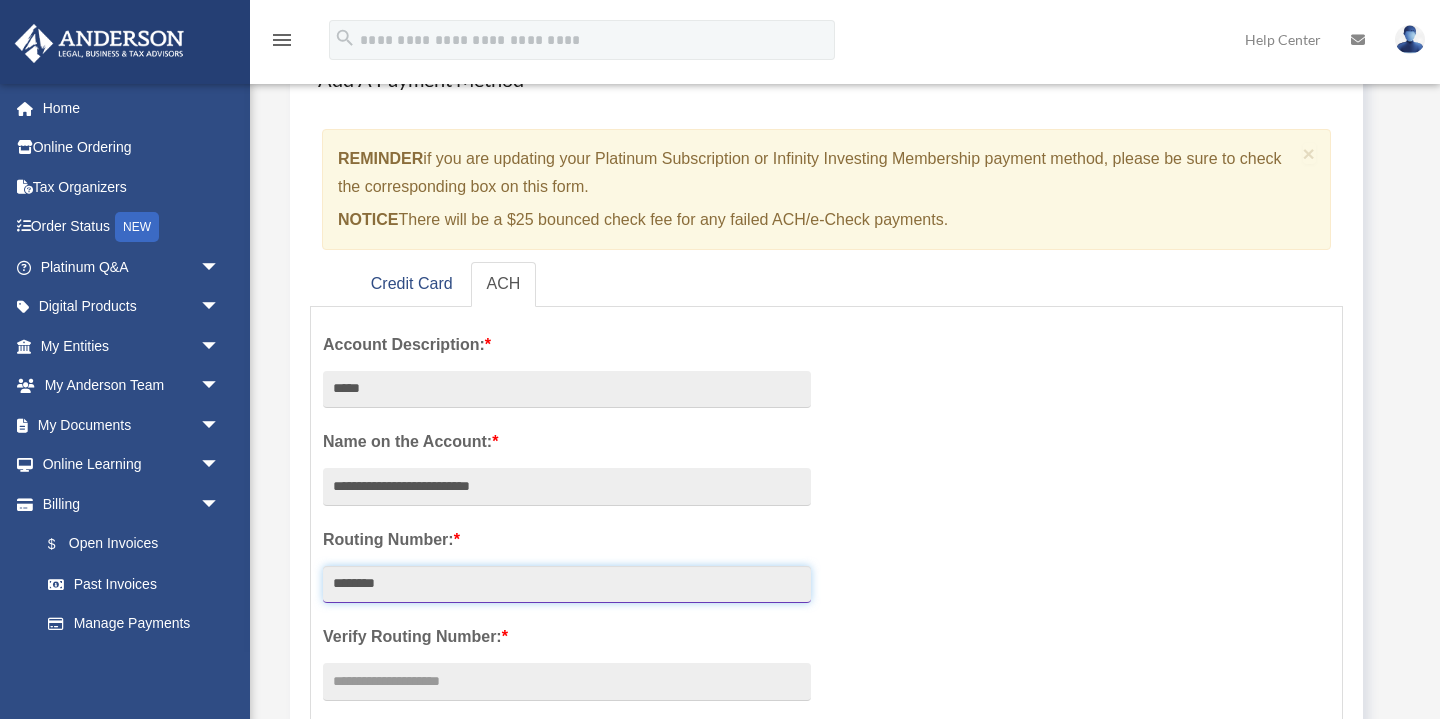 type on "********" 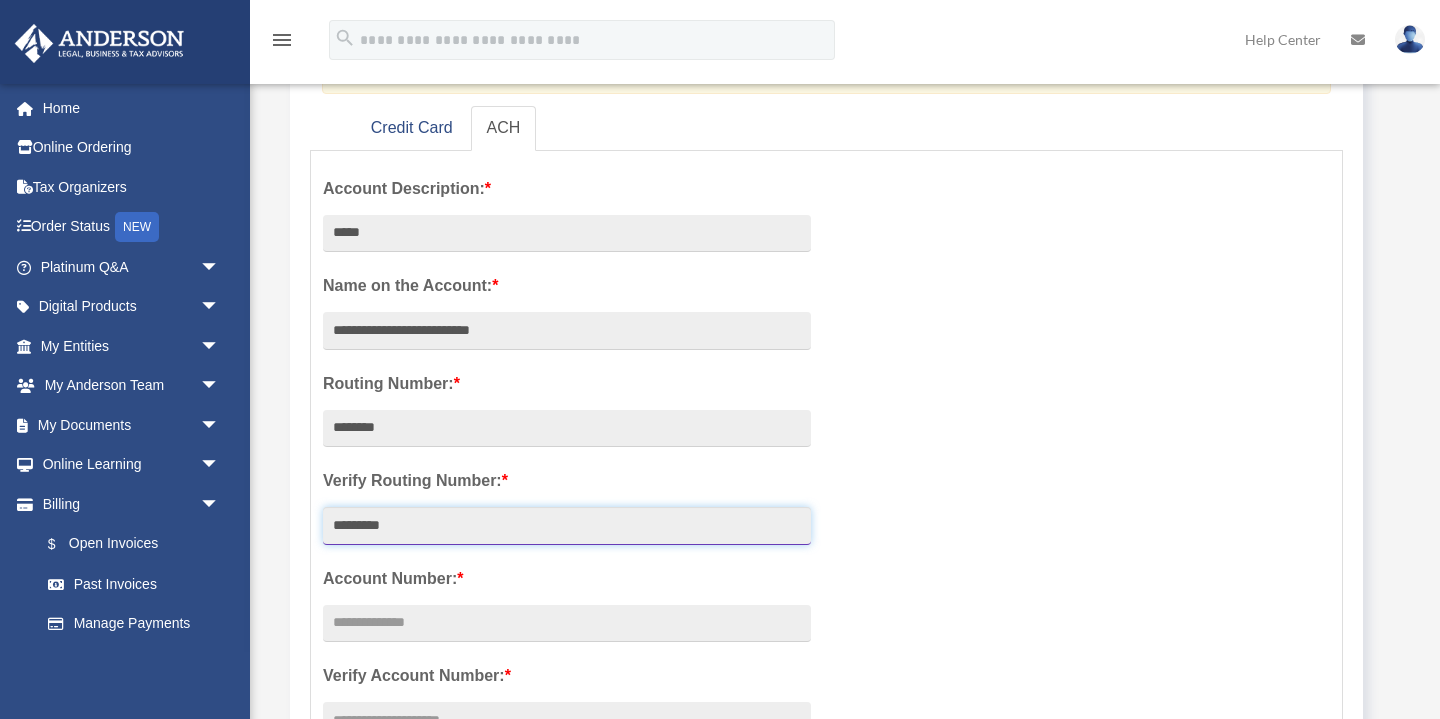 scroll, scrollTop: 323, scrollLeft: 0, axis: vertical 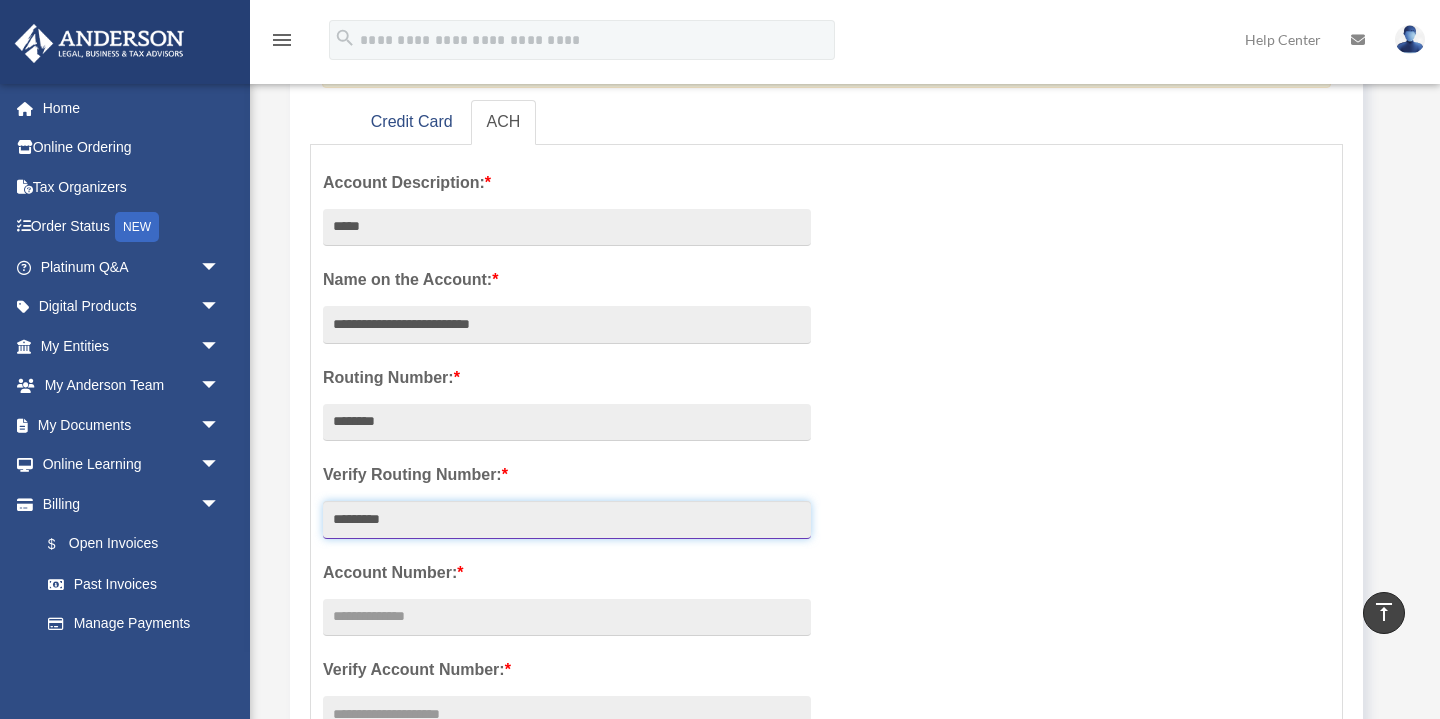 drag, startPoint x: 439, startPoint y: 522, endPoint x: 268, endPoint y: 514, distance: 171.18703 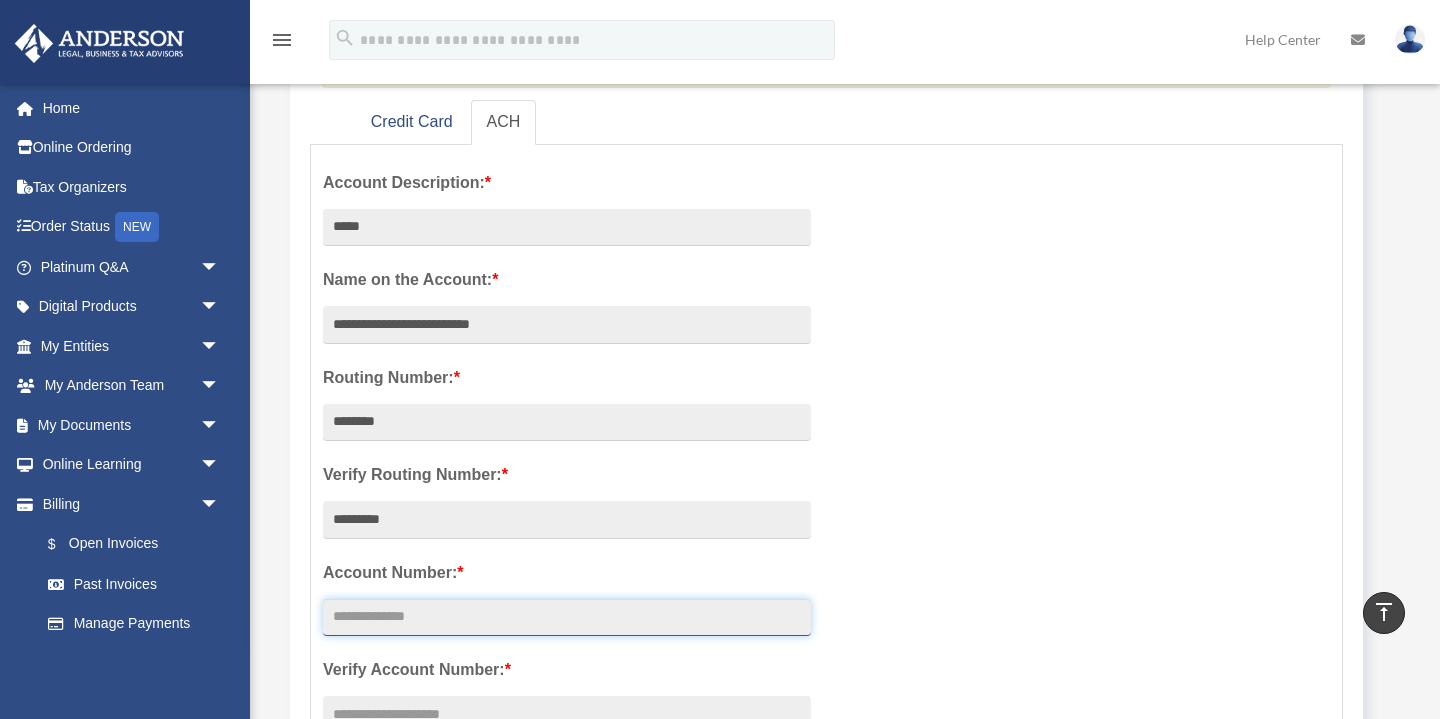 click at bounding box center (567, 618) 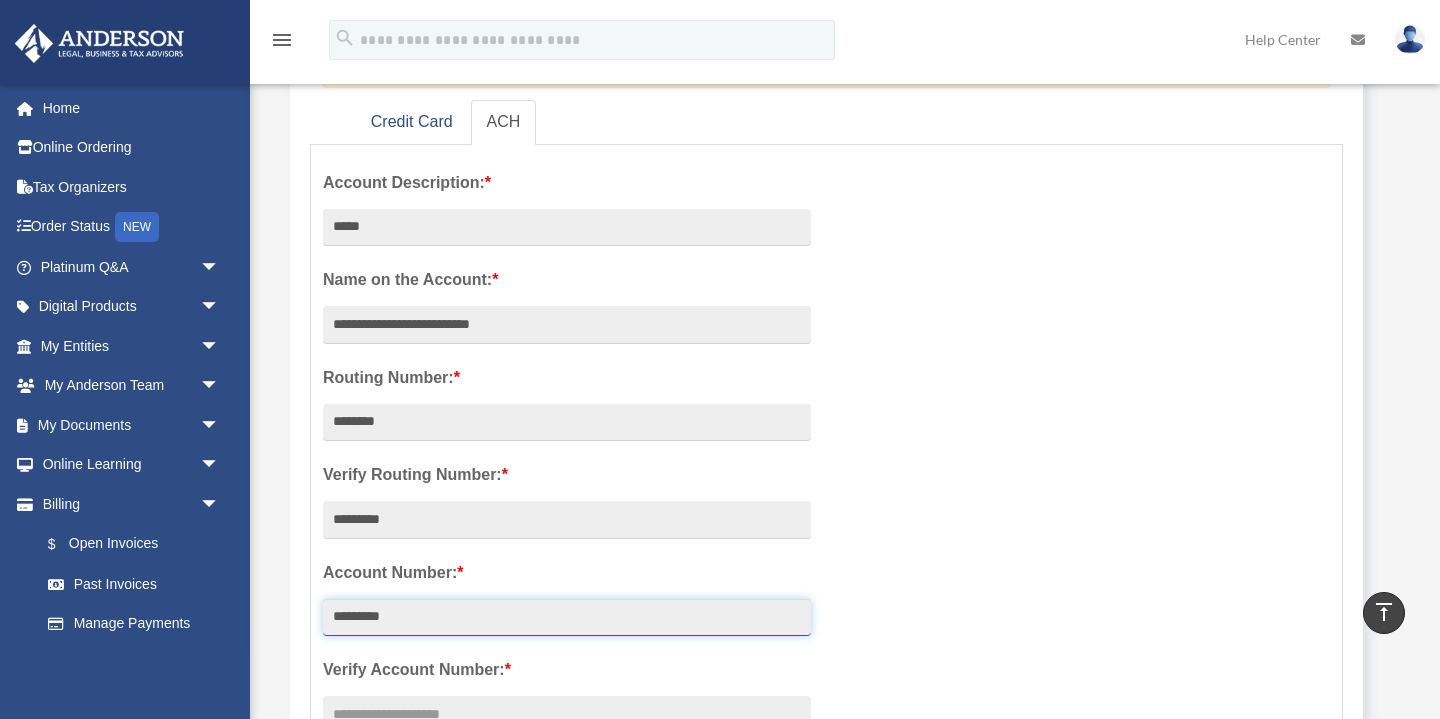type on "*********" 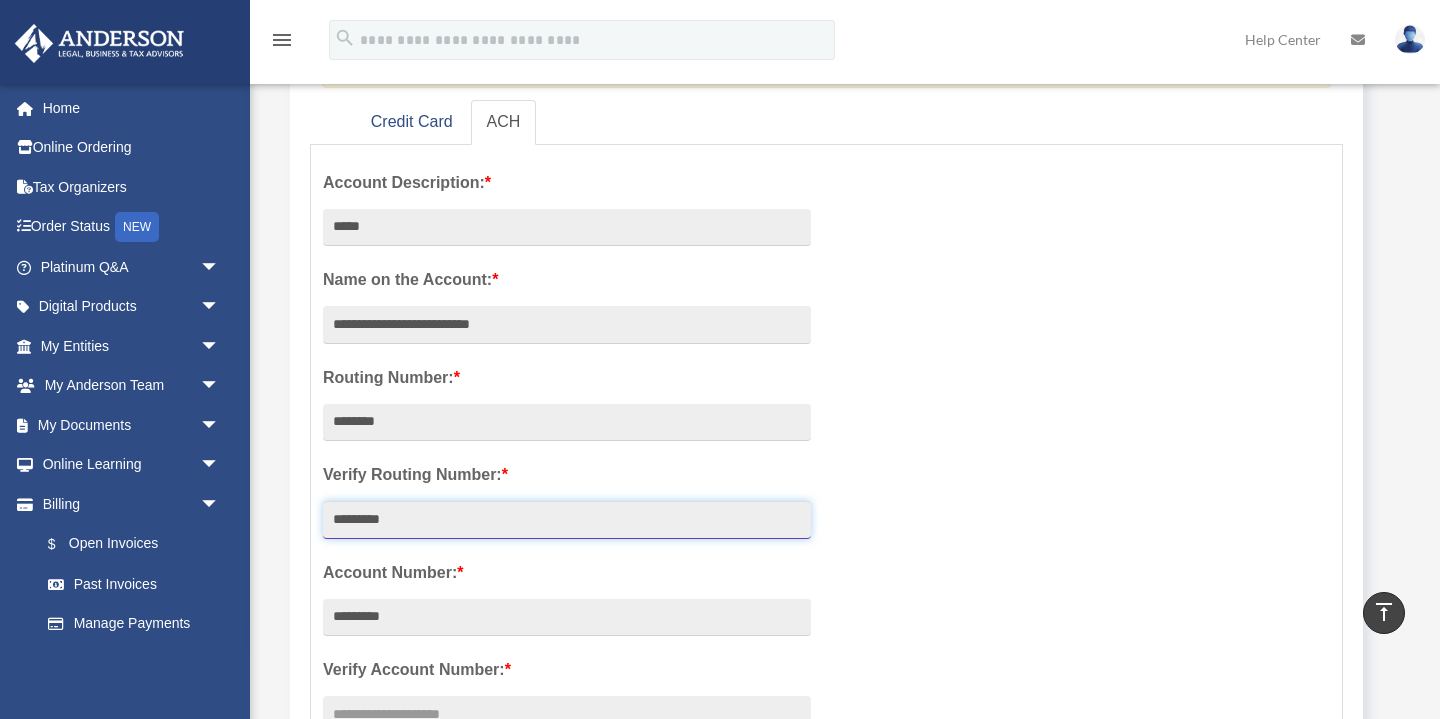 click on "*********" at bounding box center (567, 520) 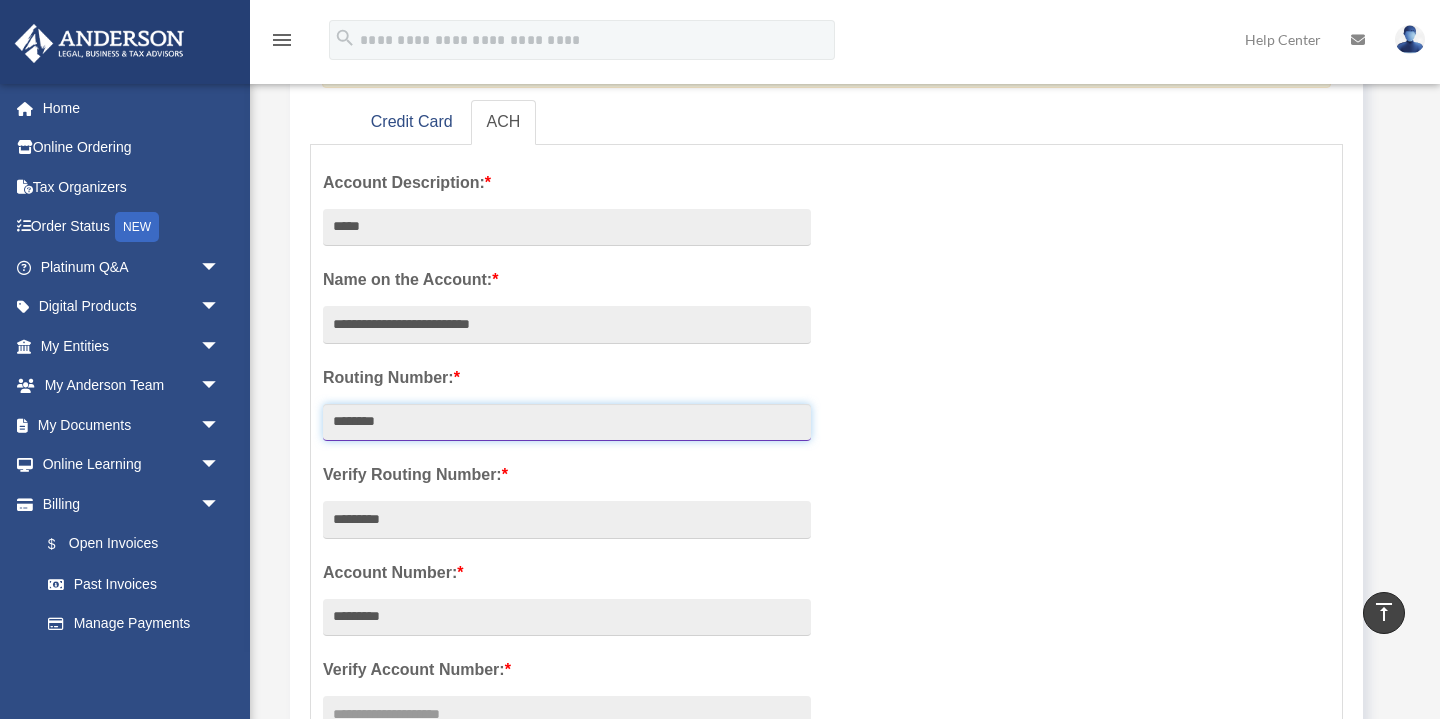 drag, startPoint x: 455, startPoint y: 413, endPoint x: 309, endPoint y: 408, distance: 146.08559 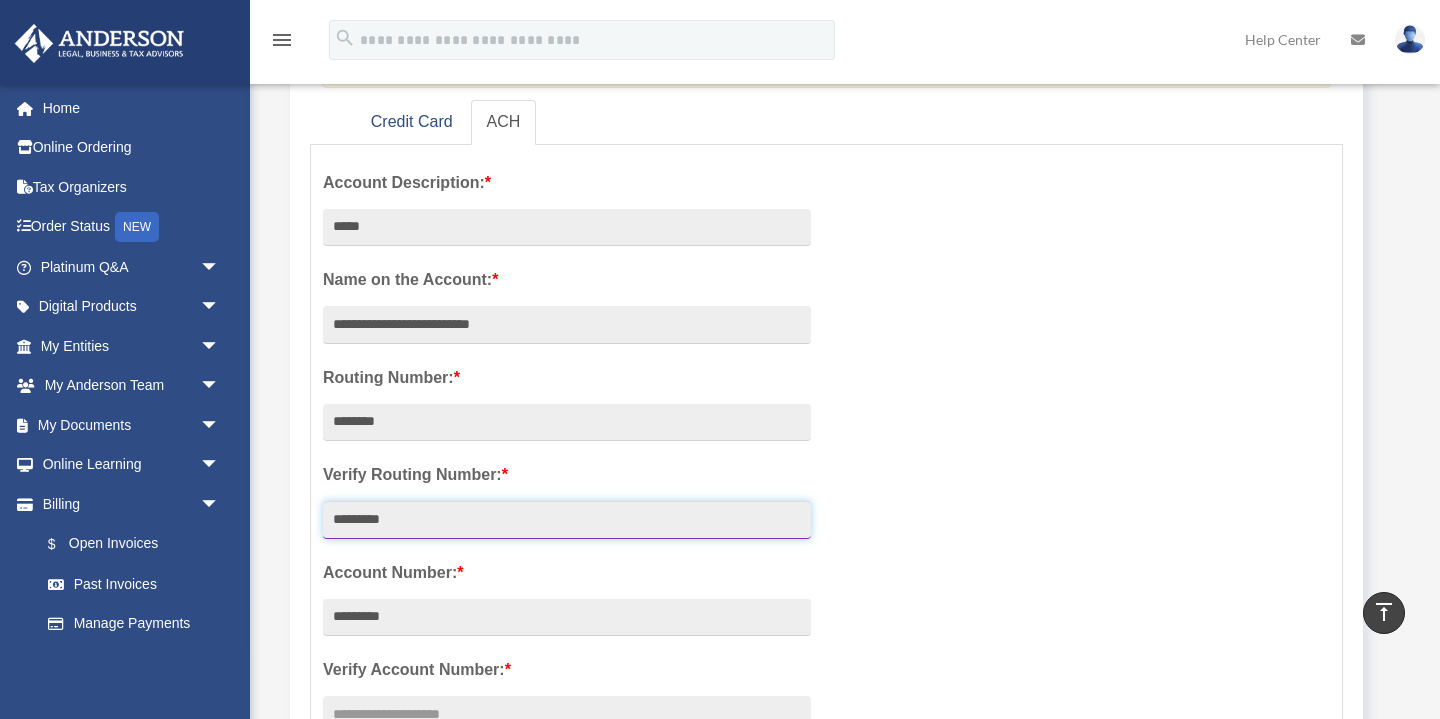 drag, startPoint x: 424, startPoint y: 515, endPoint x: 282, endPoint y: 509, distance: 142.12671 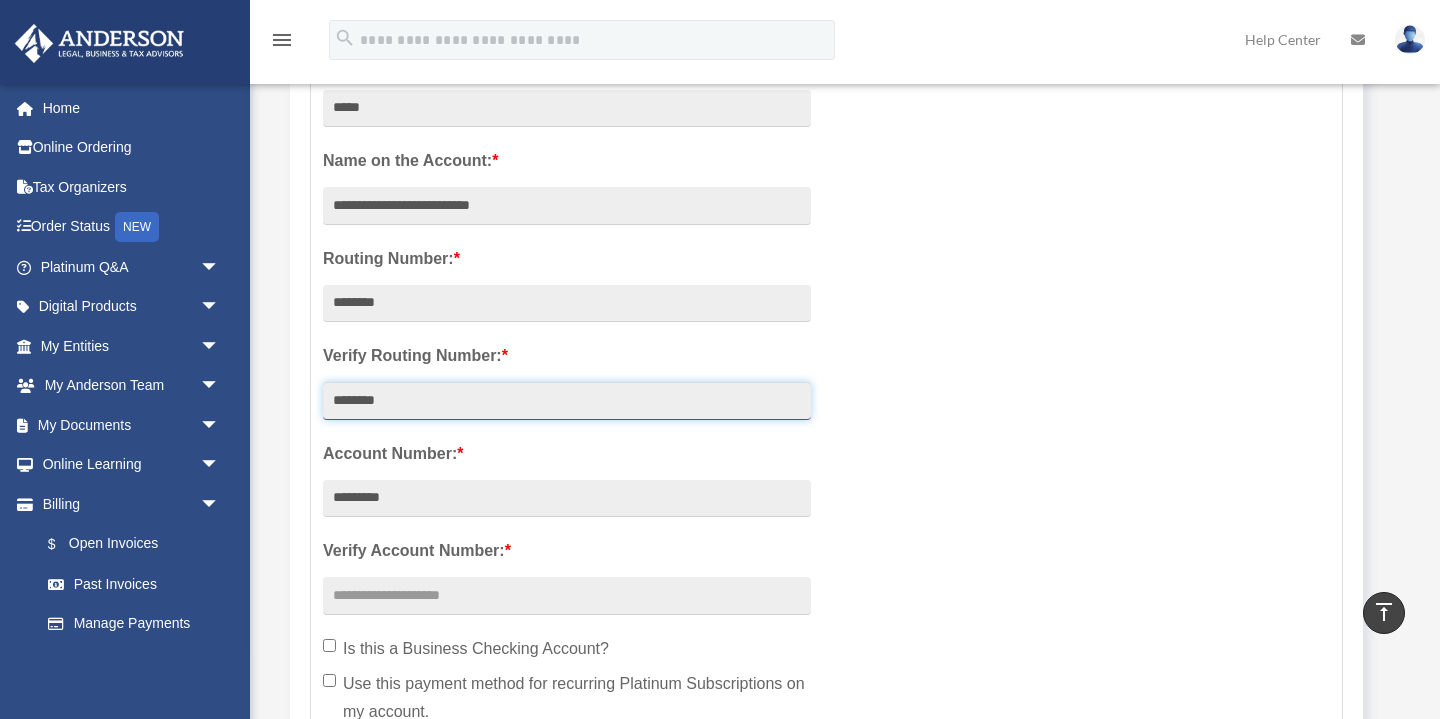 scroll, scrollTop: 472, scrollLeft: 0, axis: vertical 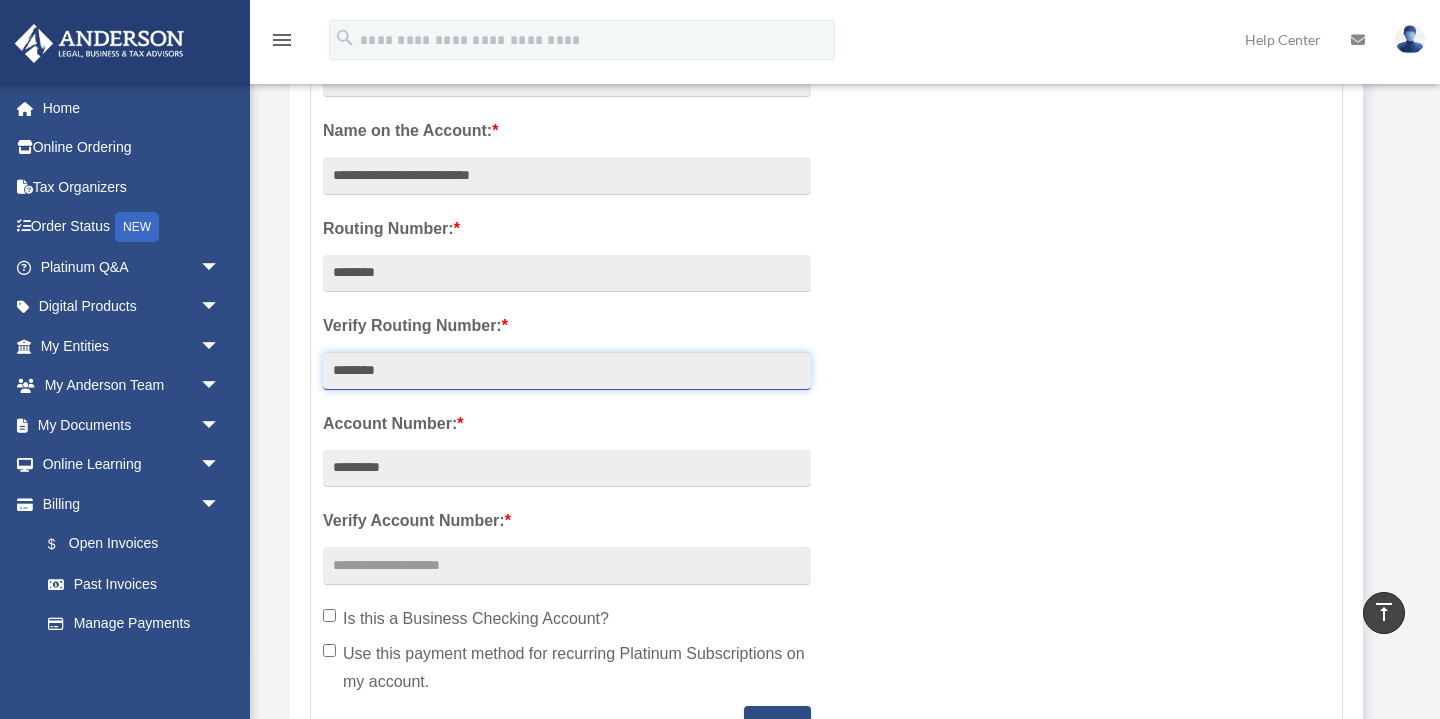 type on "********" 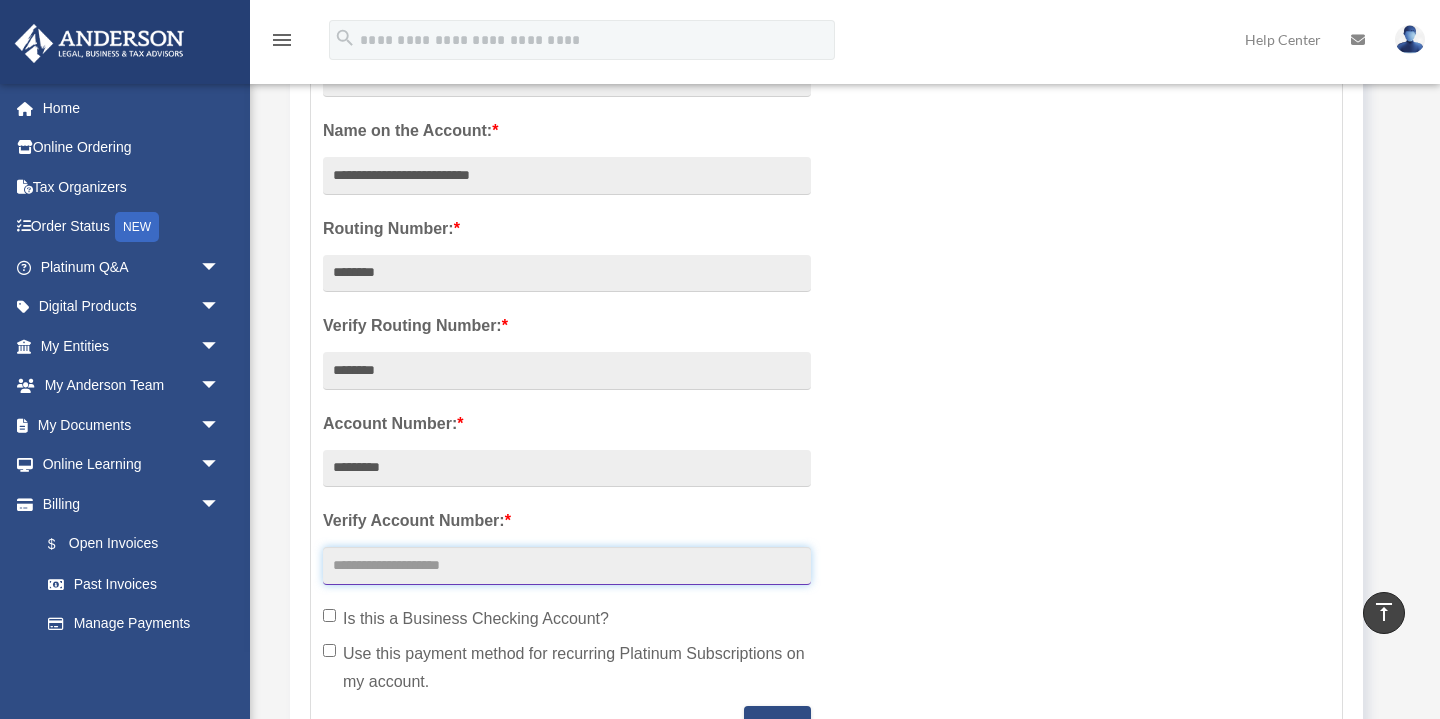 click at bounding box center [567, 566] 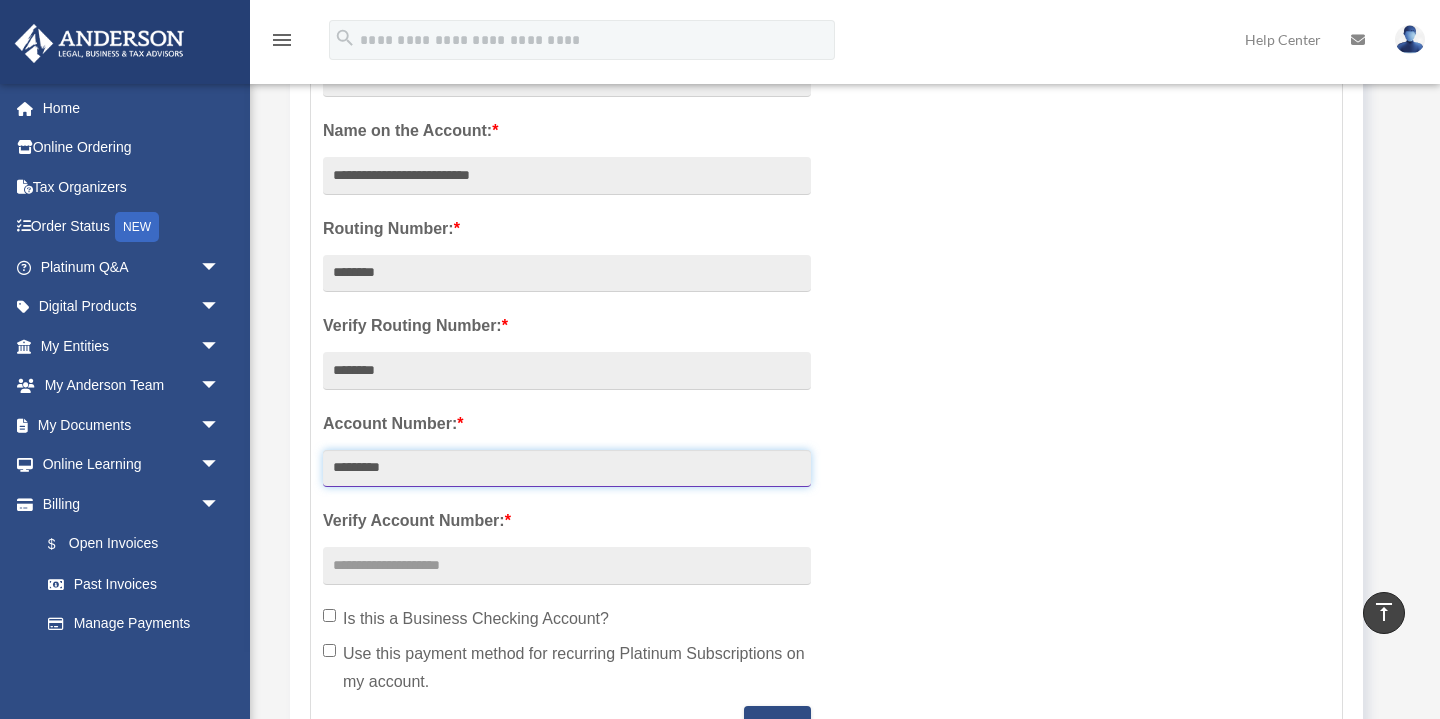 drag, startPoint x: 453, startPoint y: 465, endPoint x: 287, endPoint y: 455, distance: 166.30093 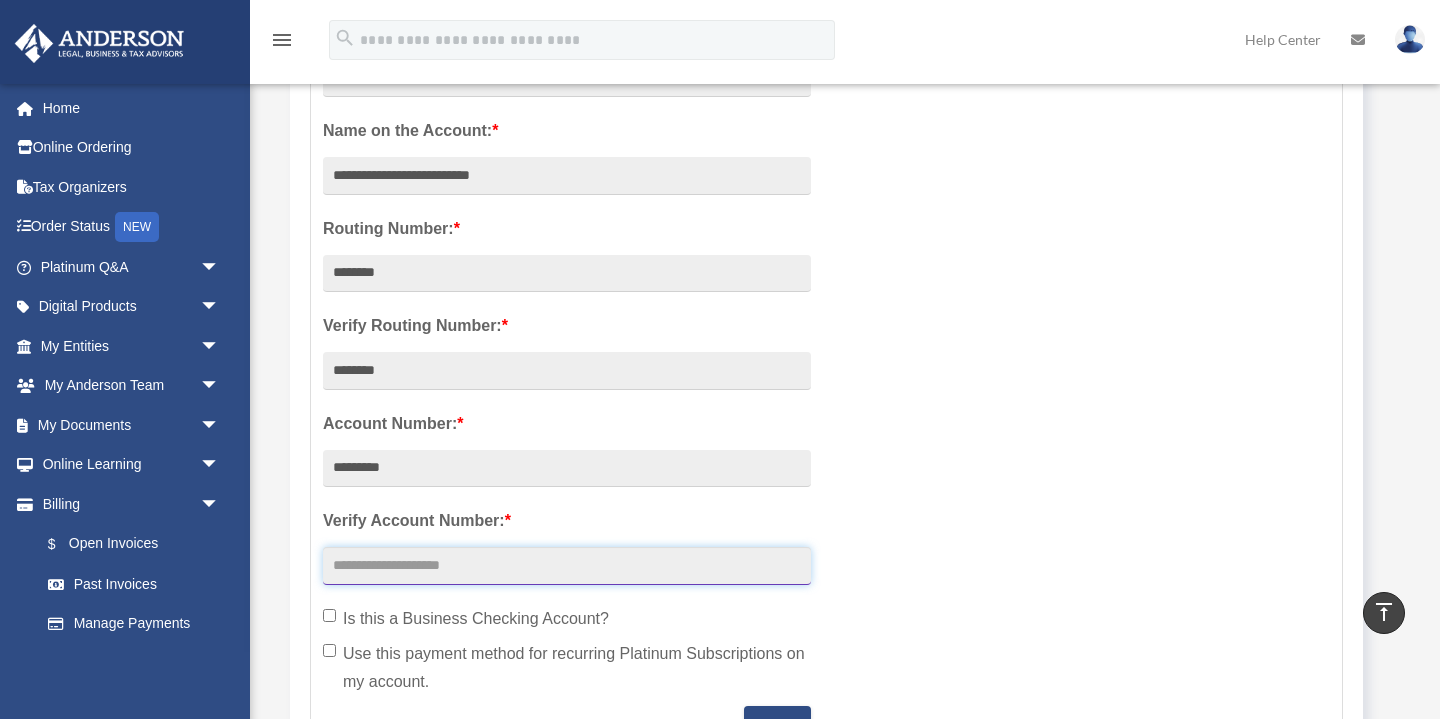 click at bounding box center (567, 566) 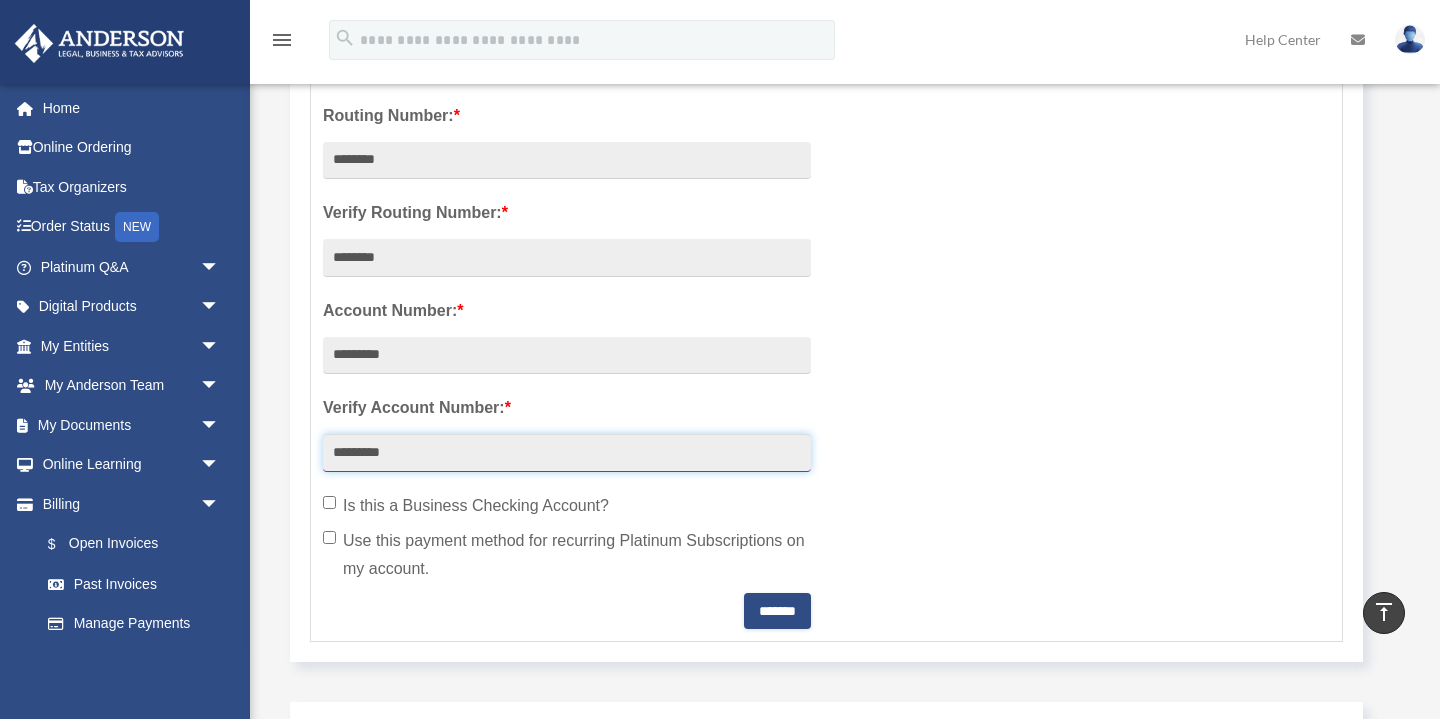 scroll, scrollTop: 595, scrollLeft: 0, axis: vertical 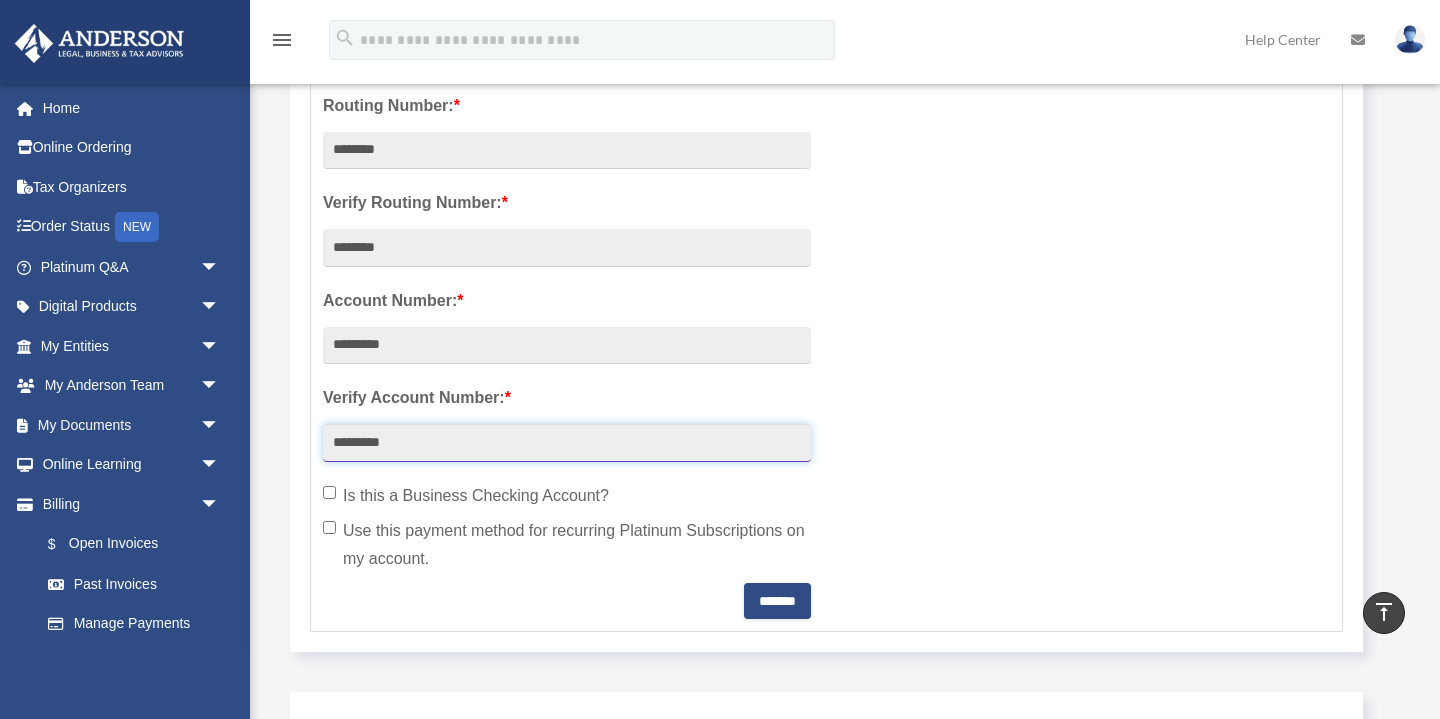 type on "*********" 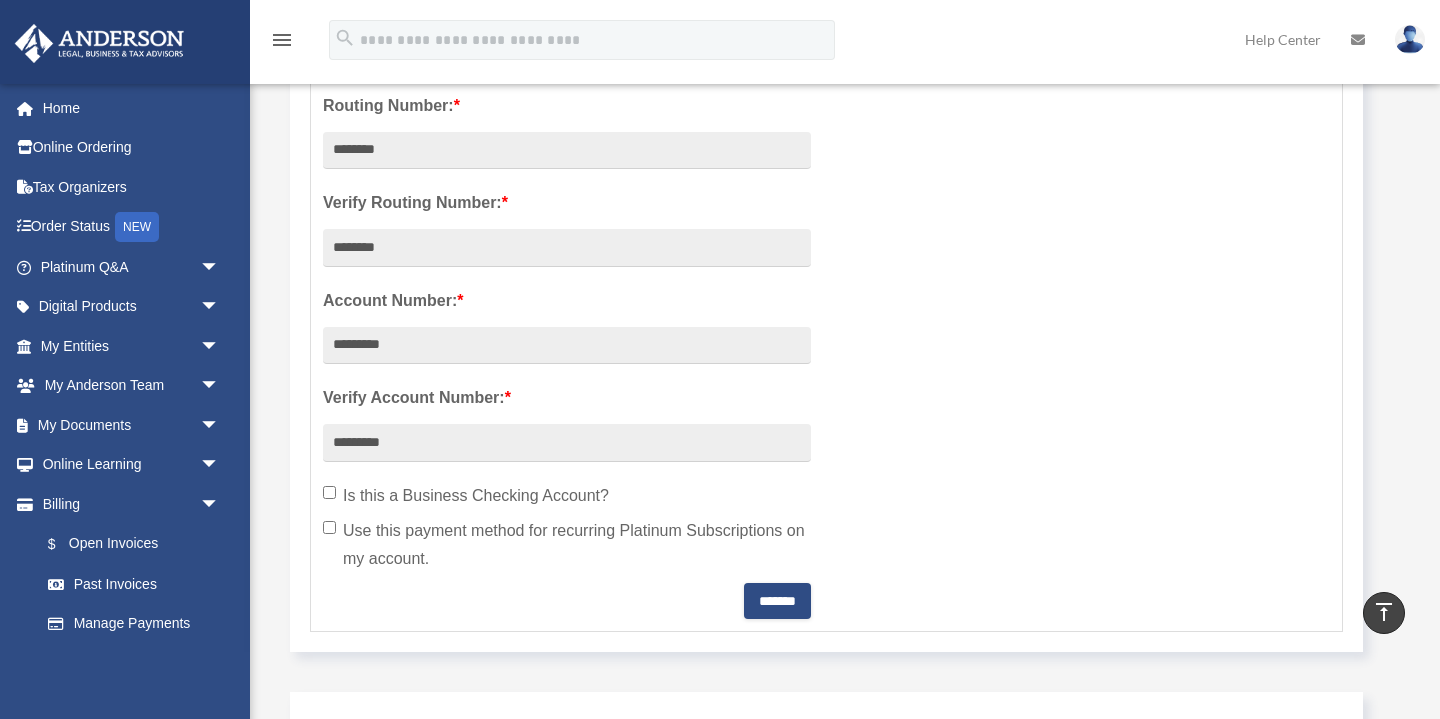 click on "Is this a
Business Checking Account?" at bounding box center (567, 496) 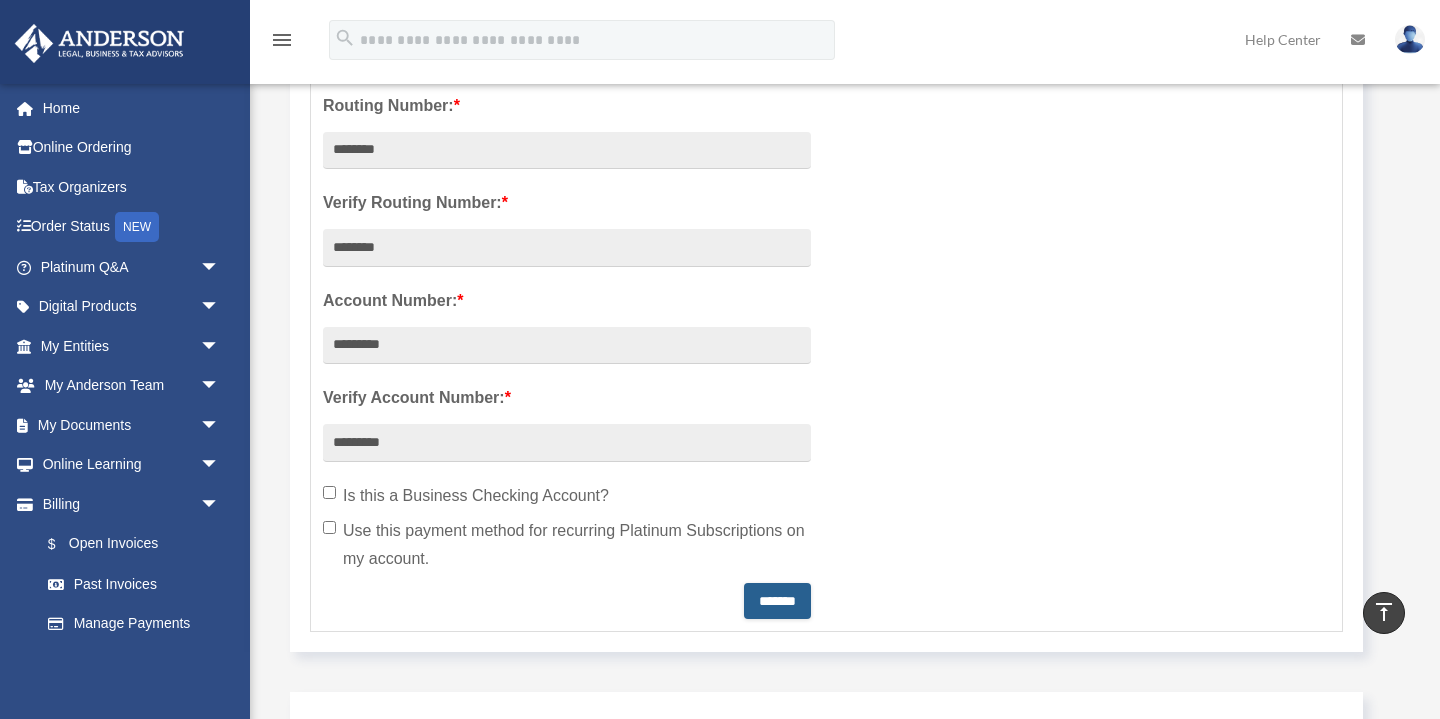 click on "*******" at bounding box center (777, 601) 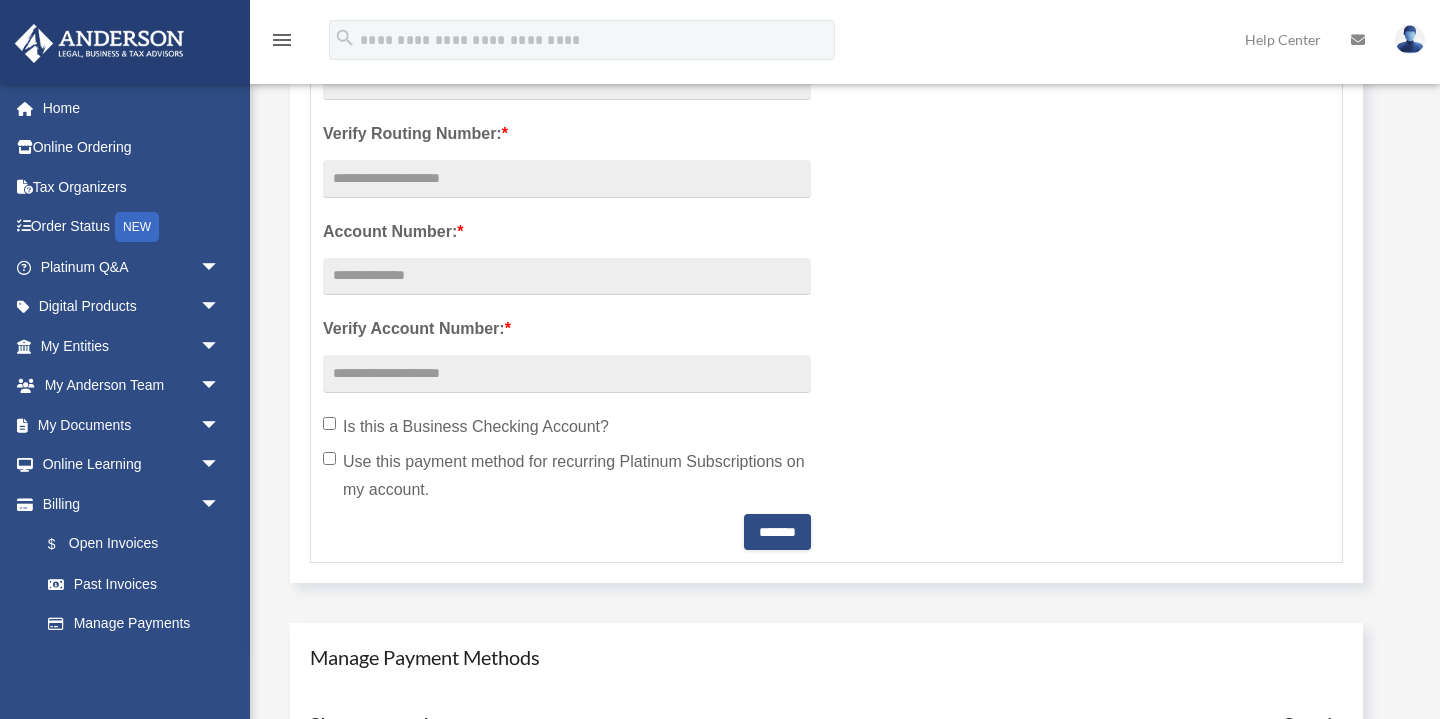 scroll, scrollTop: 706, scrollLeft: 0, axis: vertical 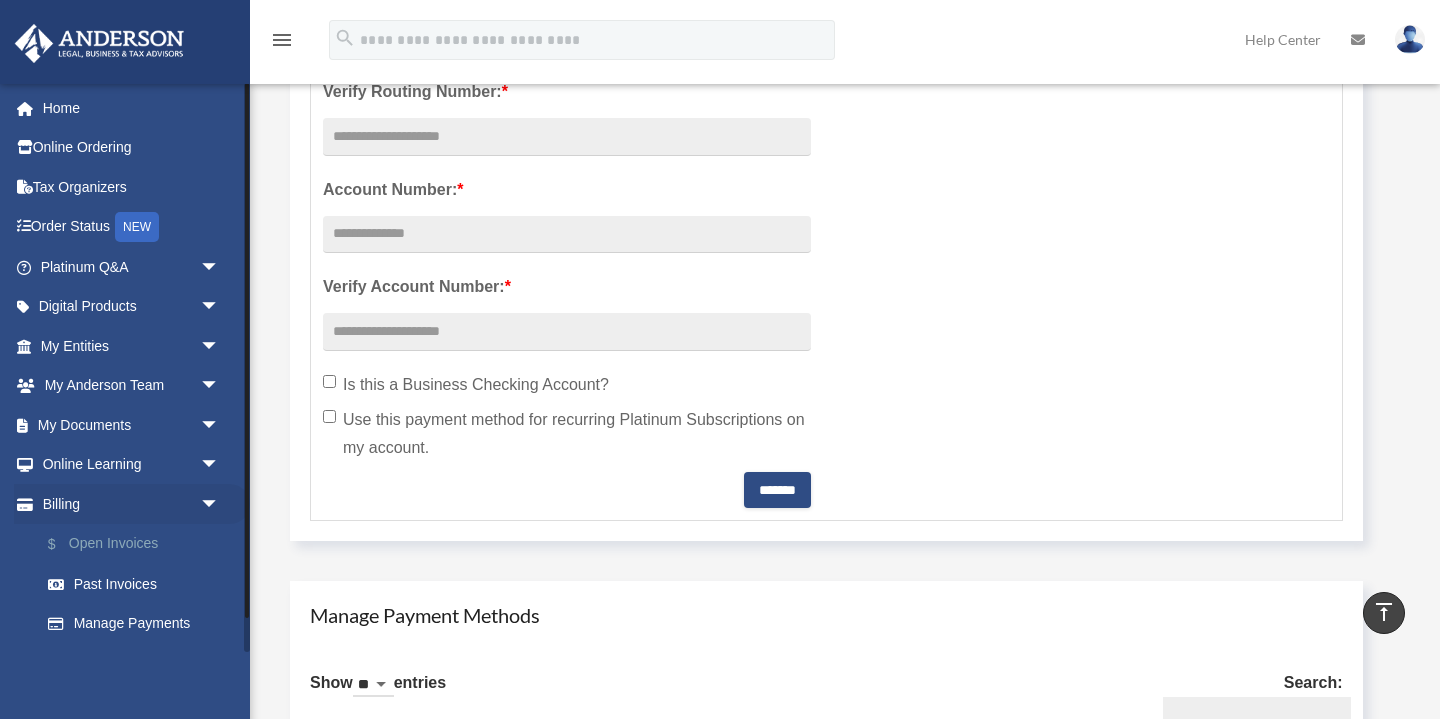 click on "$ Open Invoices" at bounding box center [139, 544] 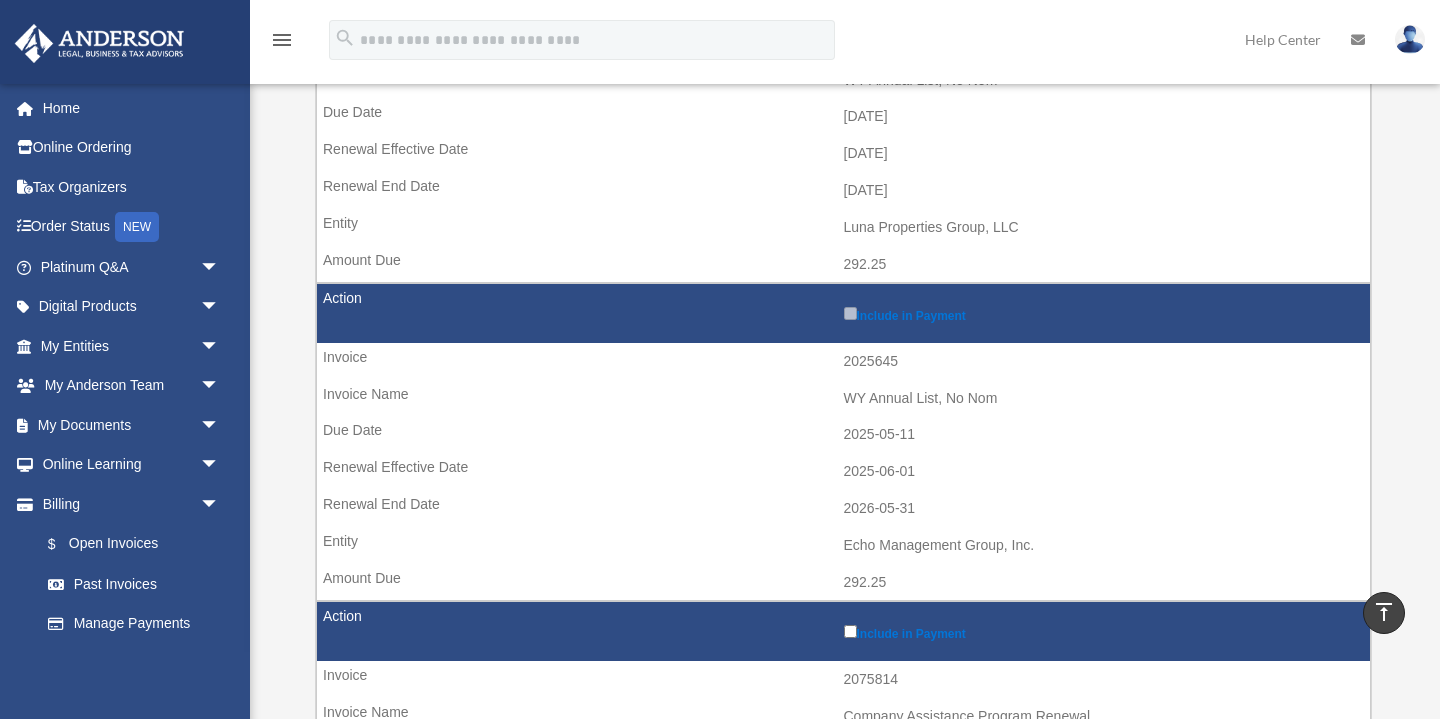 scroll, scrollTop: 523, scrollLeft: 0, axis: vertical 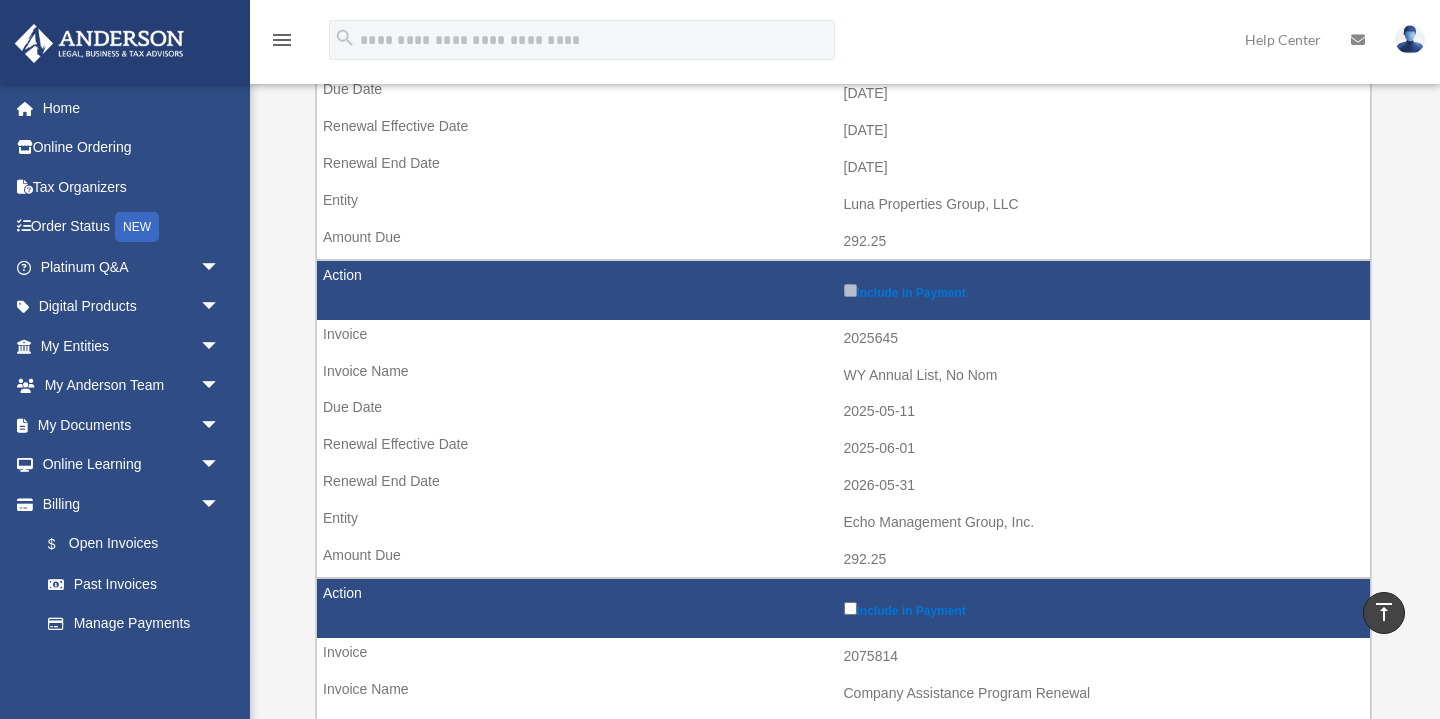 click on "Include in Payment" at bounding box center [1102, 290] 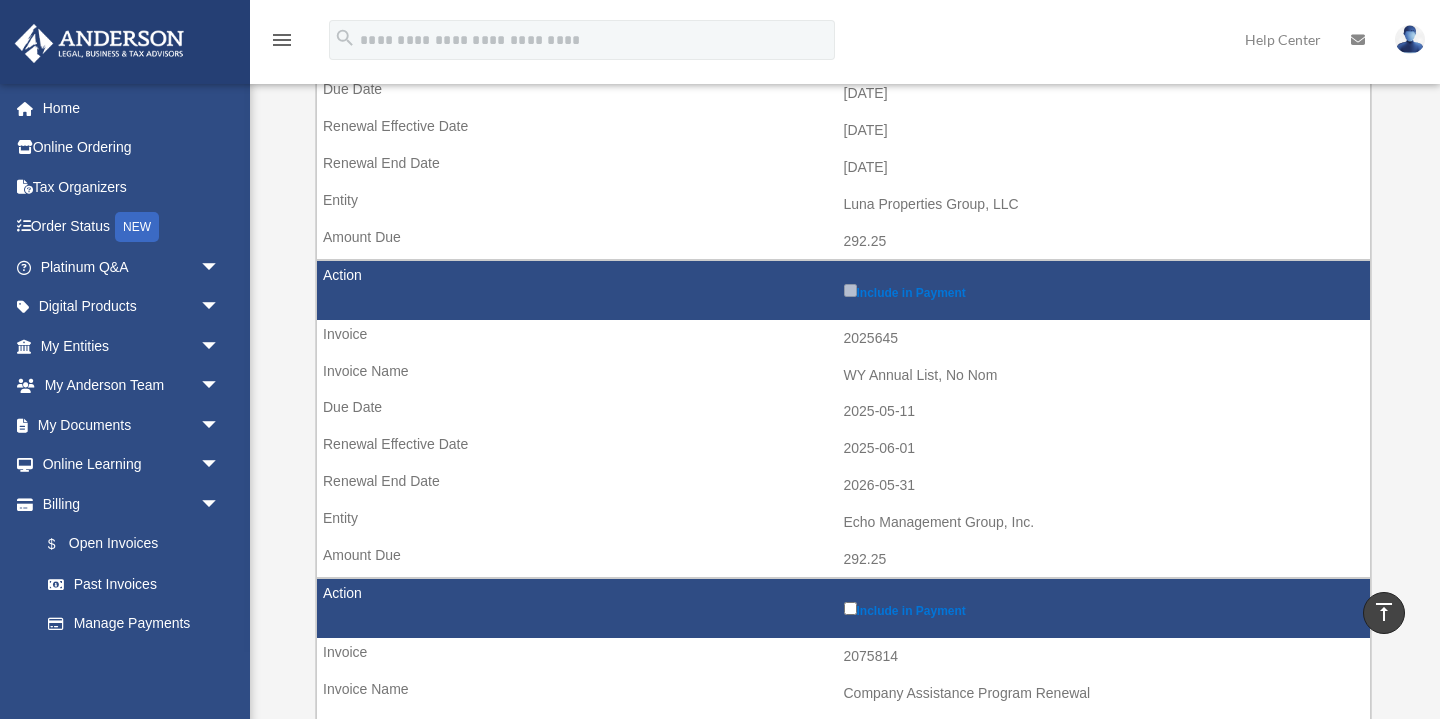 click on "Include in Payment" at bounding box center [1102, 290] 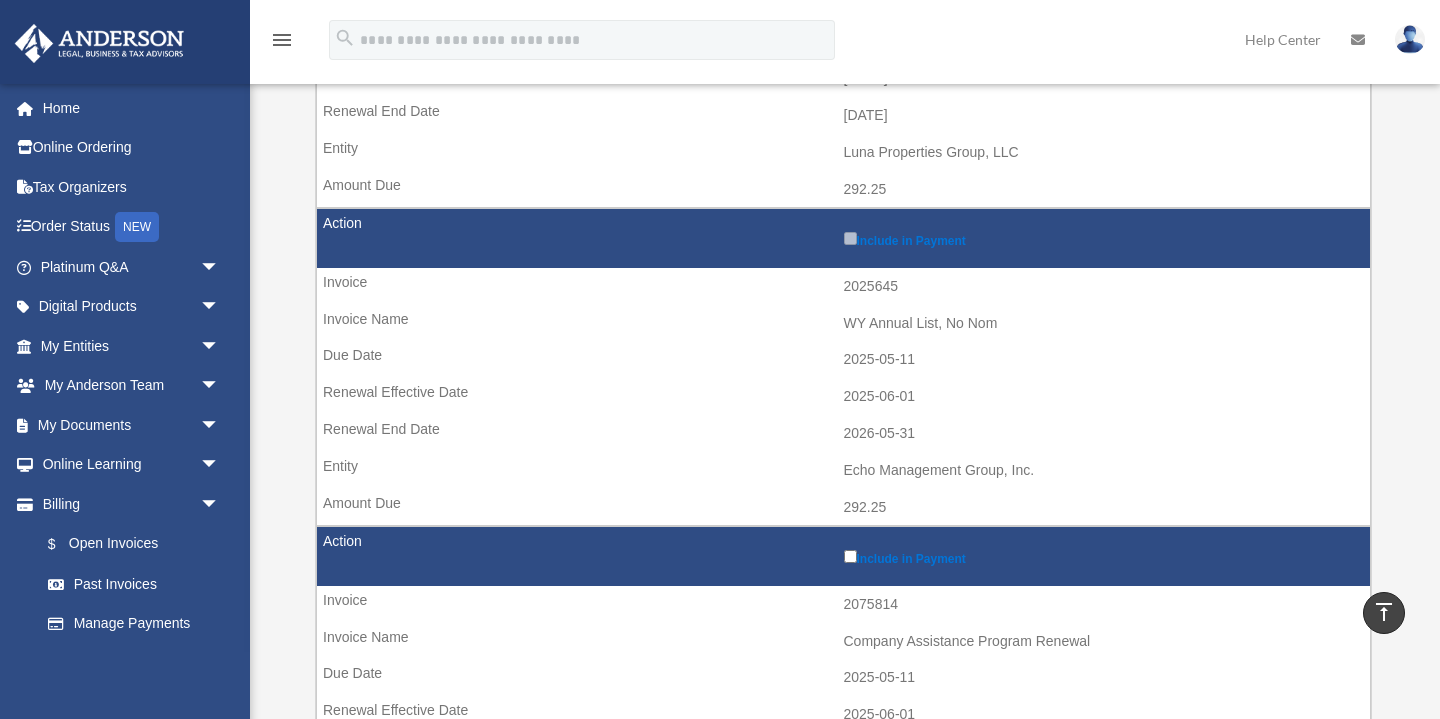 scroll, scrollTop: 588, scrollLeft: 0, axis: vertical 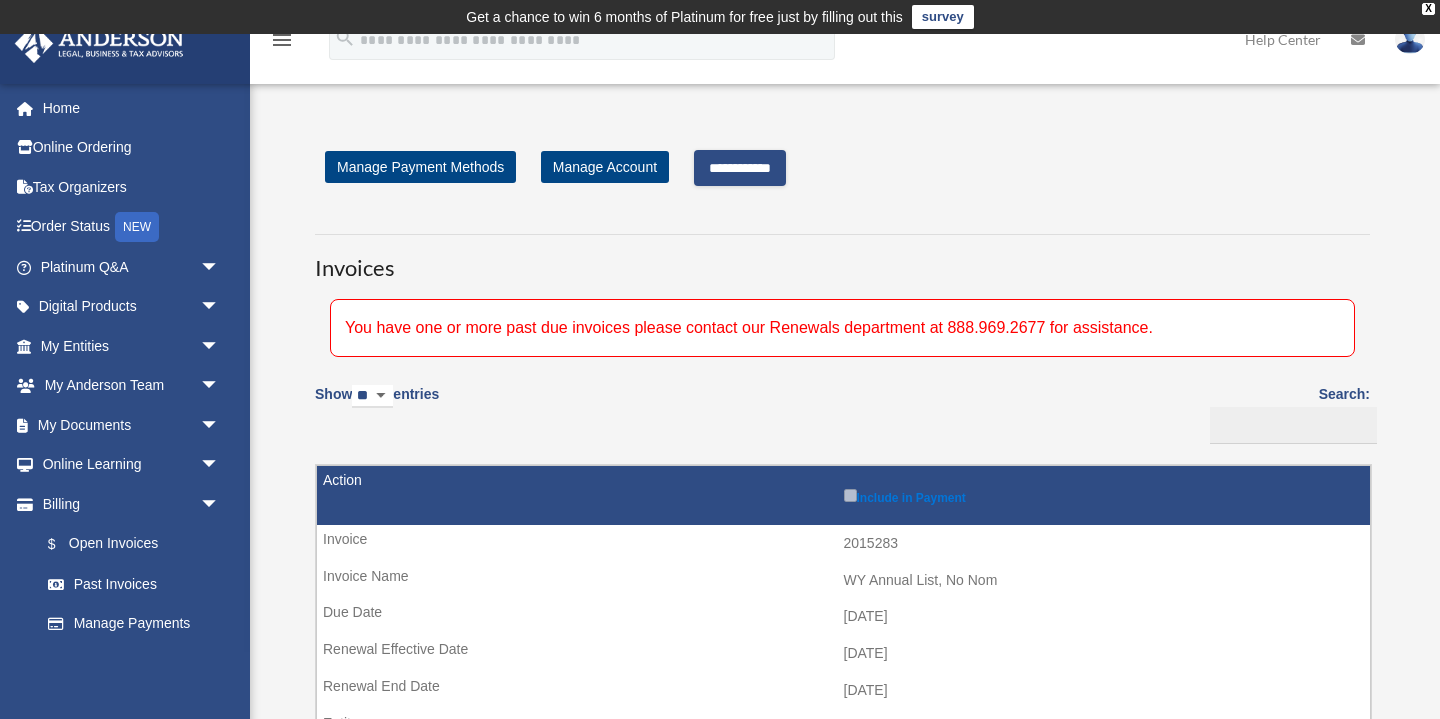 click on "**********" at bounding box center [740, 168] 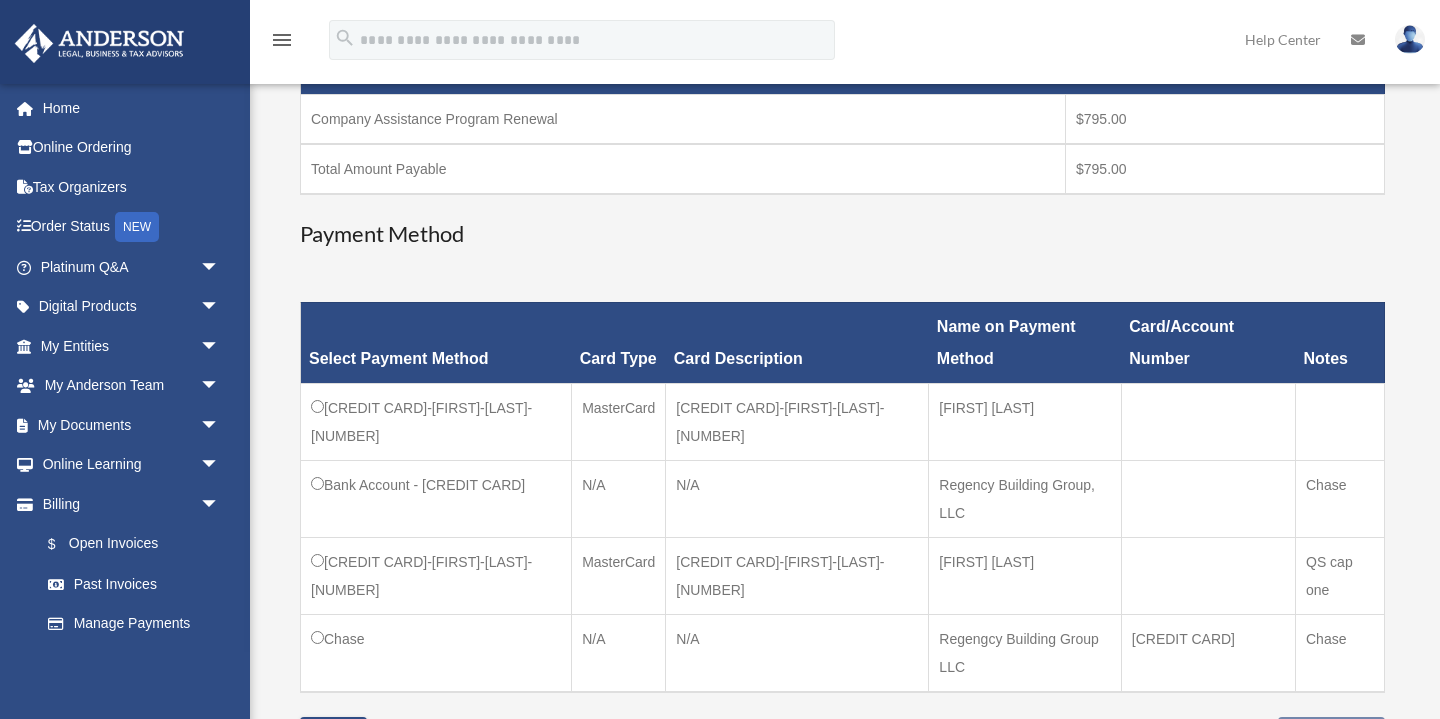 scroll, scrollTop: 414, scrollLeft: 0, axis: vertical 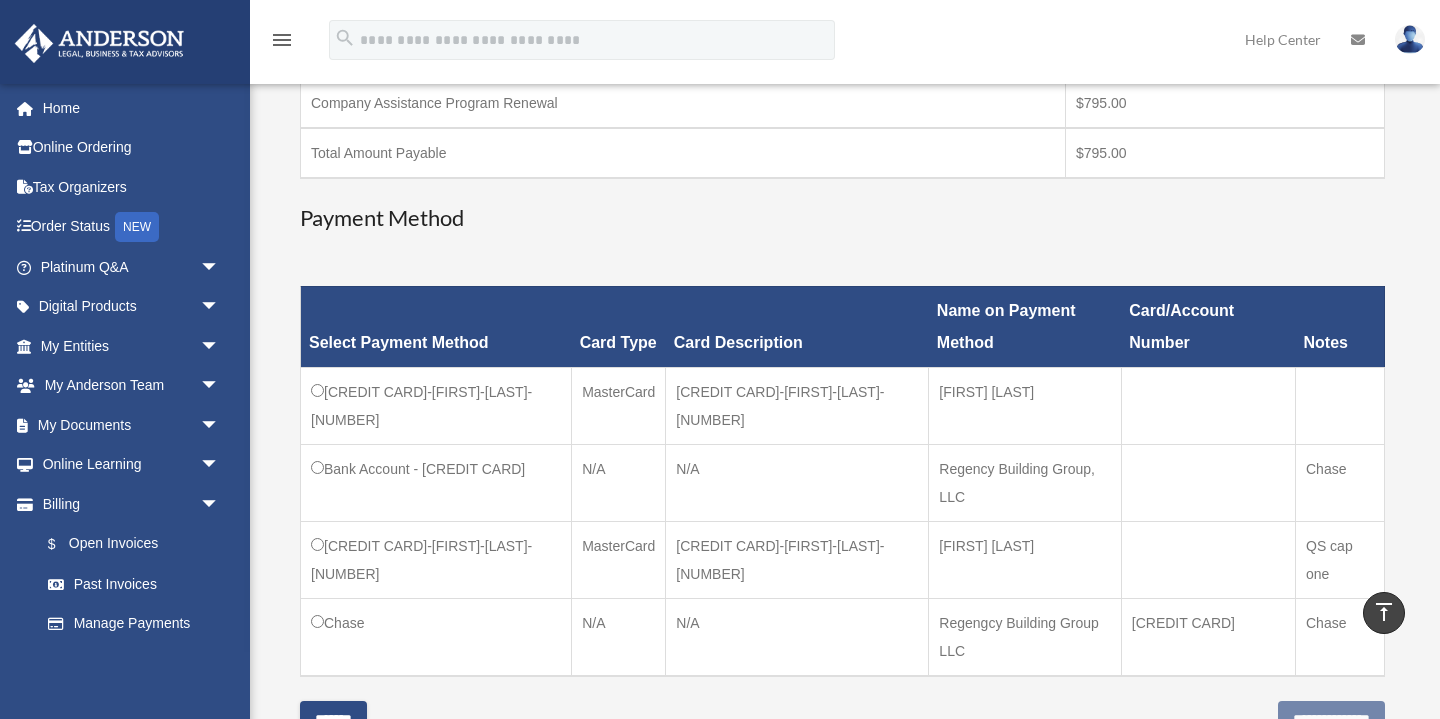 click on "Chase" at bounding box center [436, 637] 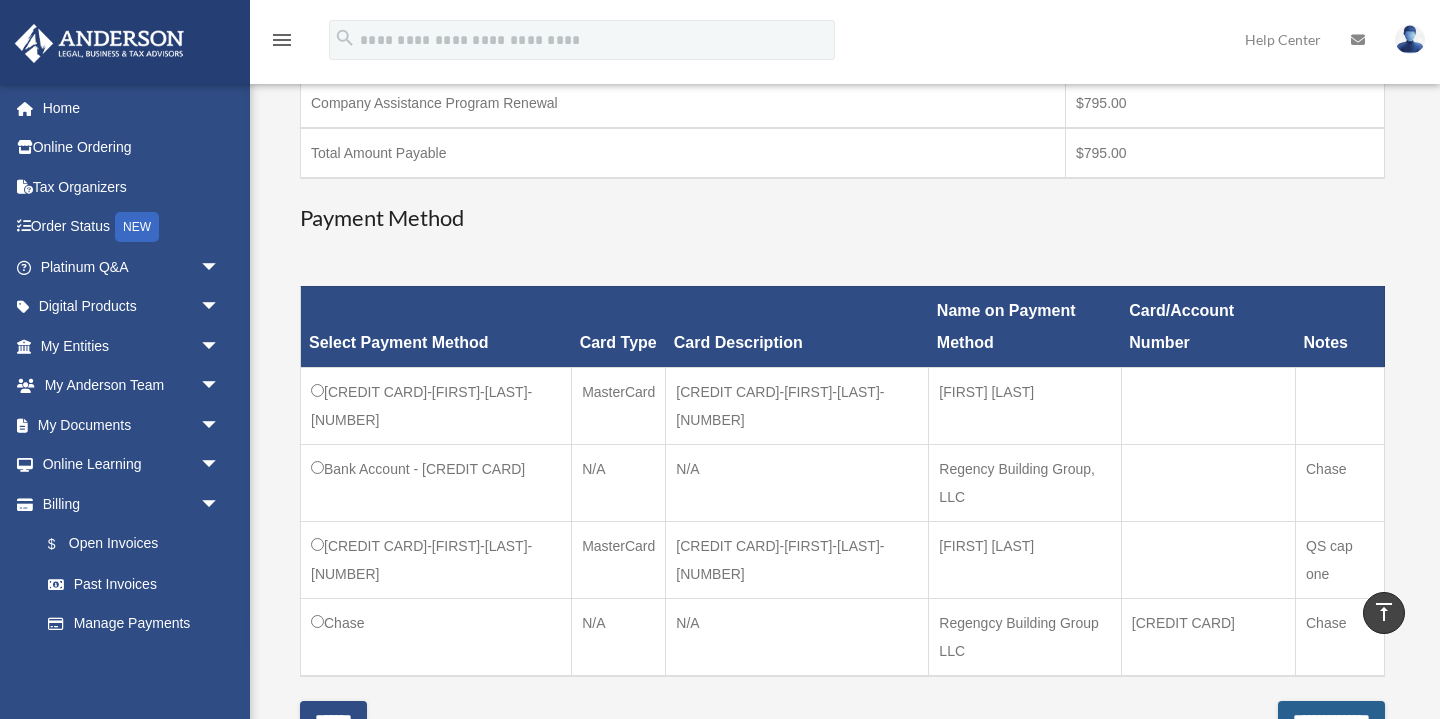 click on "**********" at bounding box center (1331, 719) 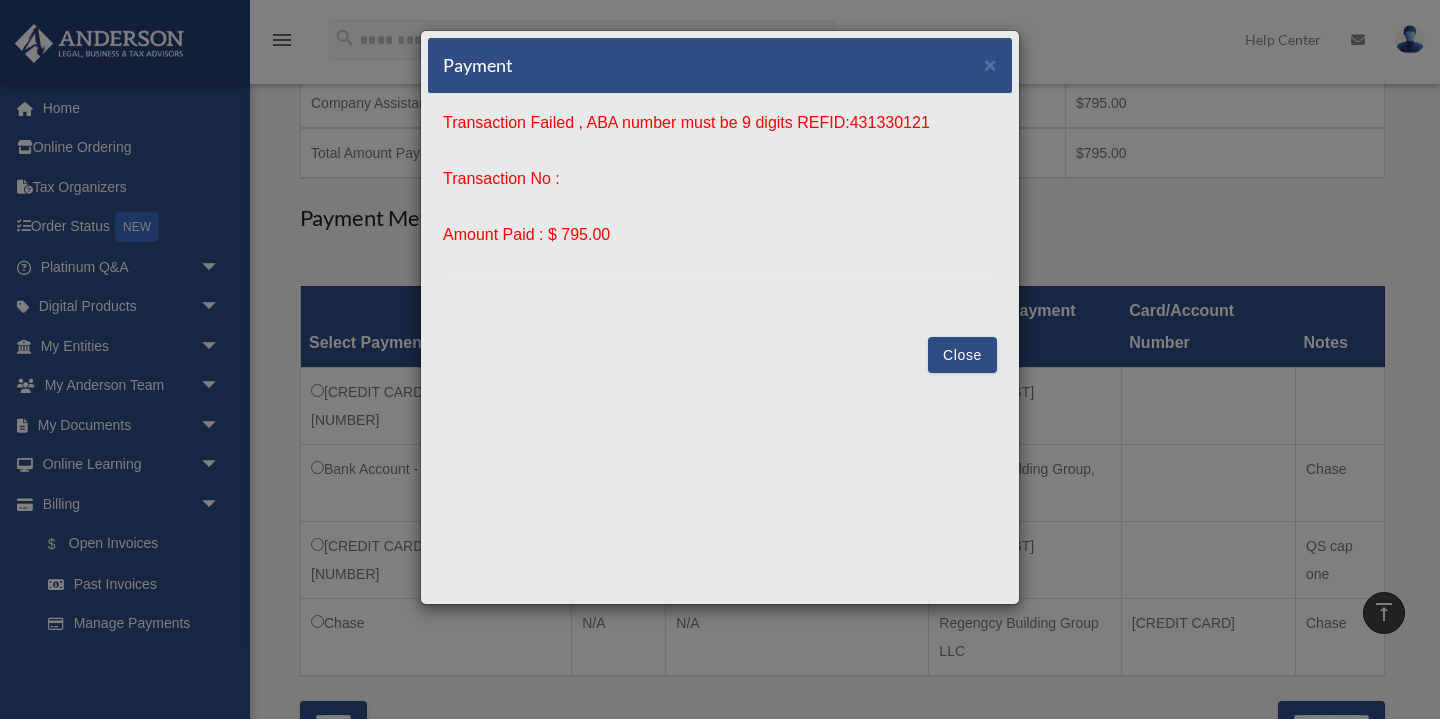 click on "Close" at bounding box center [962, 355] 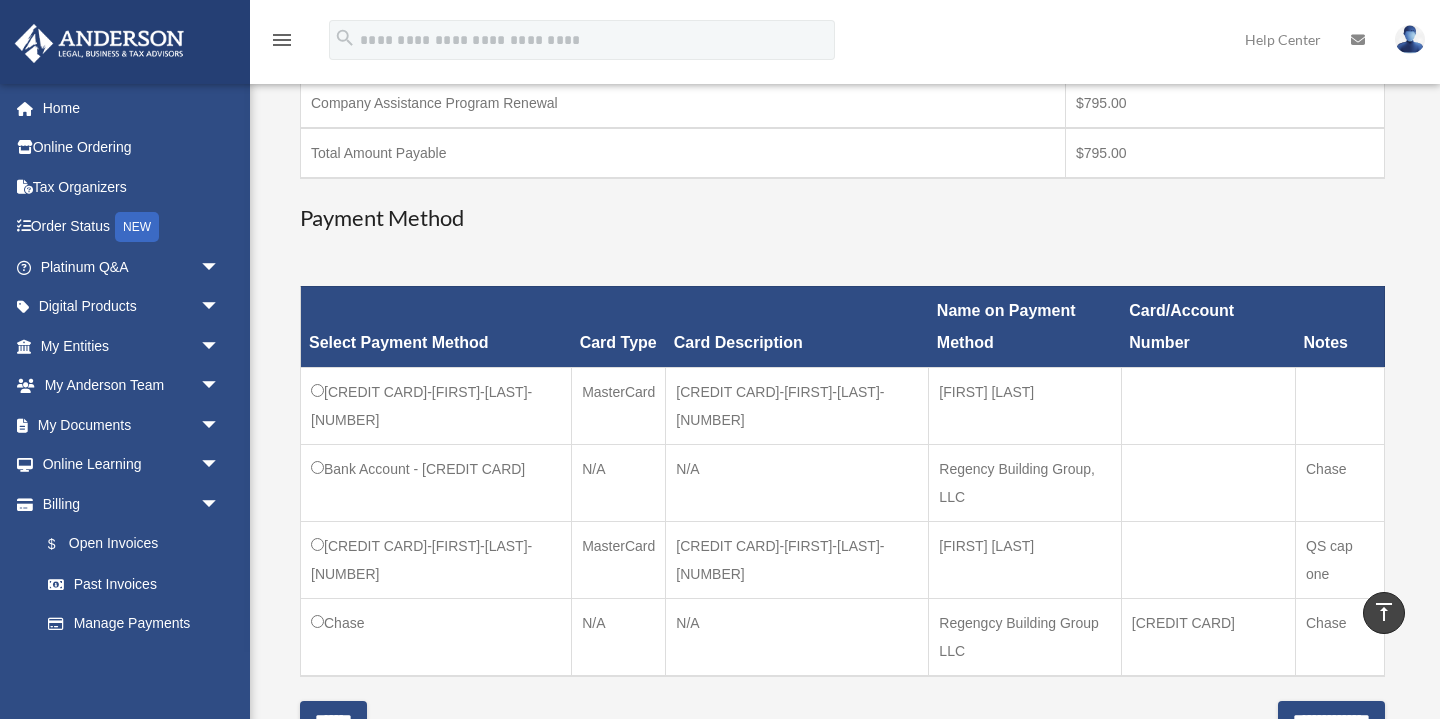 click on "[ACCOUNT_TYPE] - [ACCOUNT_NUMBER]" at bounding box center [436, 482] 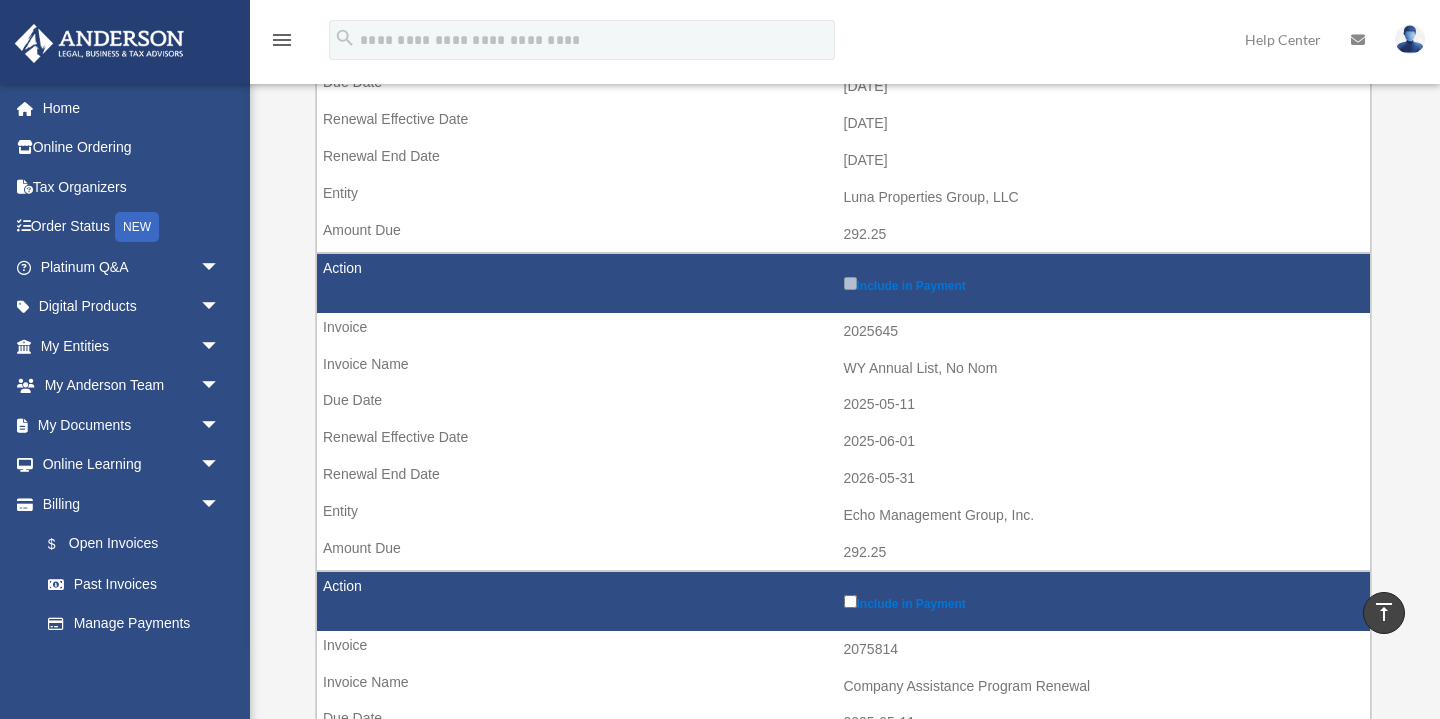 scroll, scrollTop: 548, scrollLeft: 0, axis: vertical 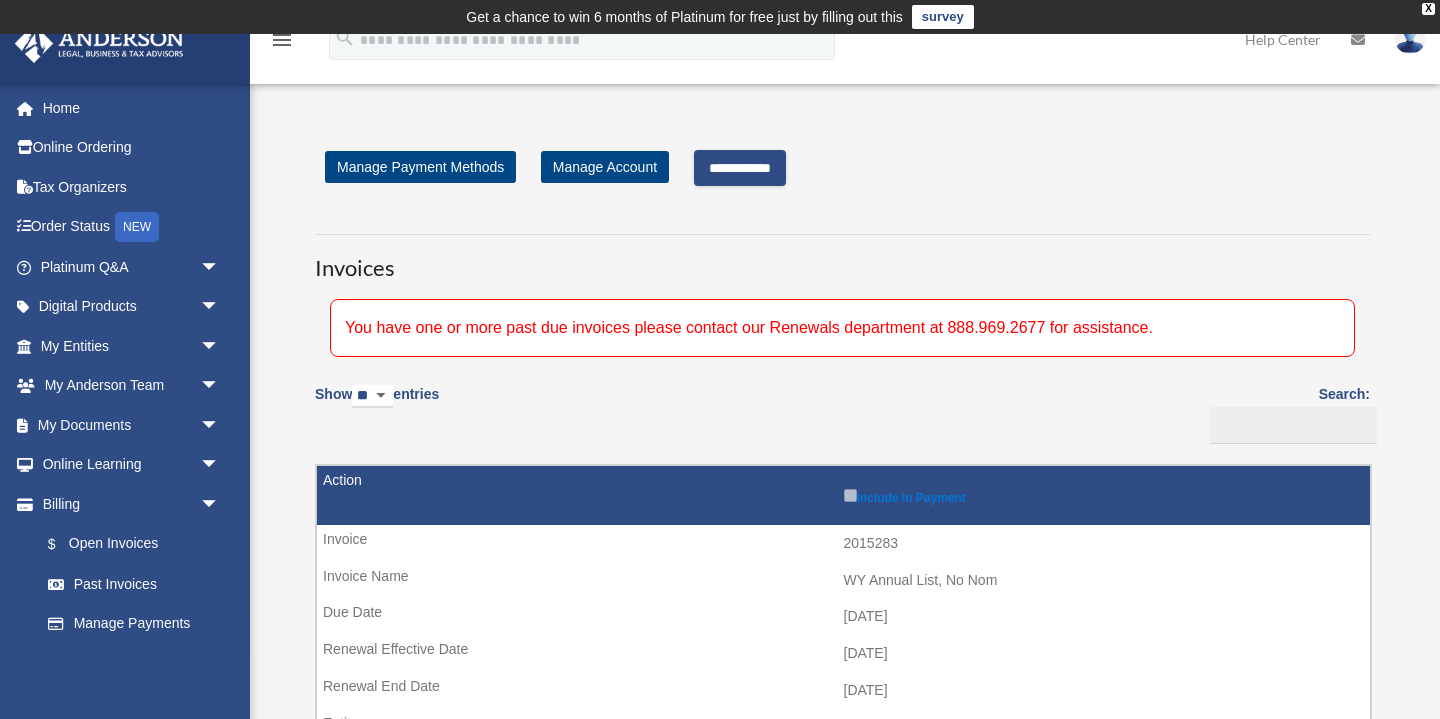 click on "**********" at bounding box center (740, 168) 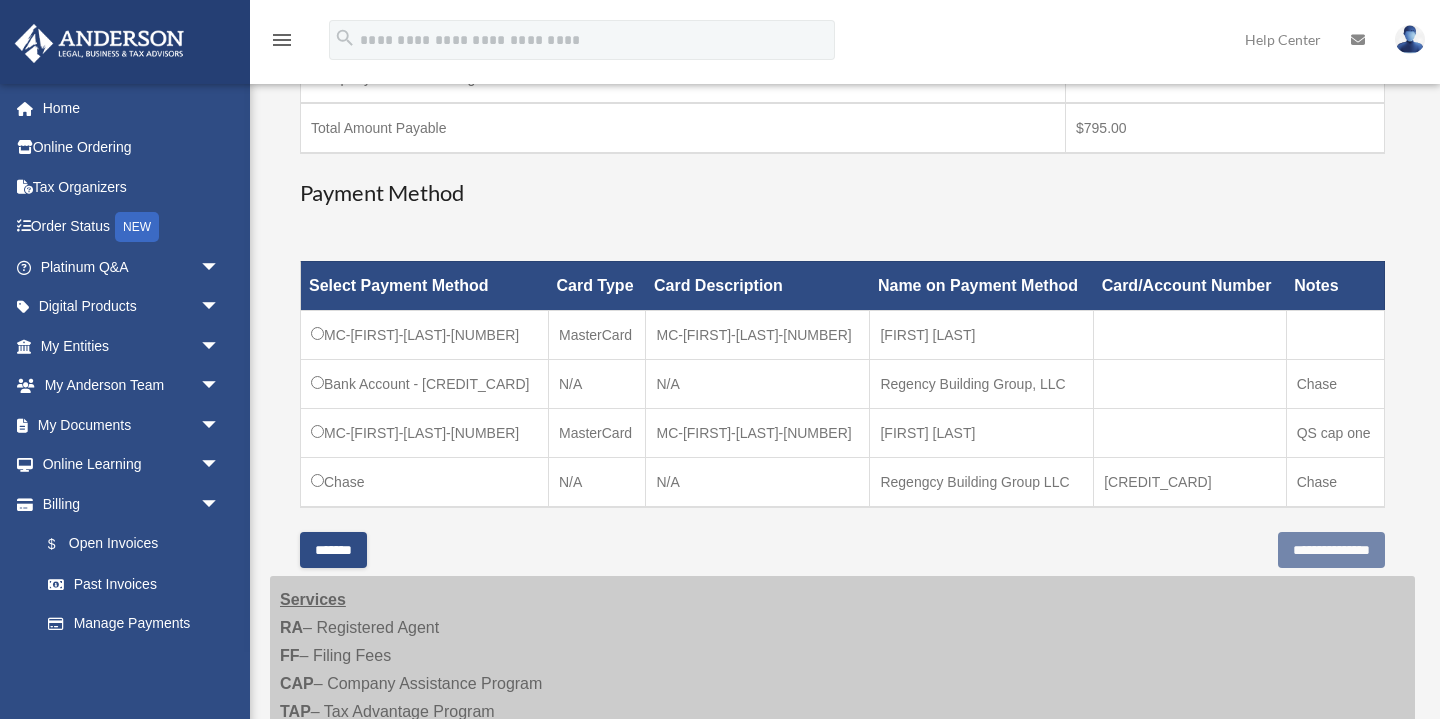 scroll, scrollTop: 440, scrollLeft: 0, axis: vertical 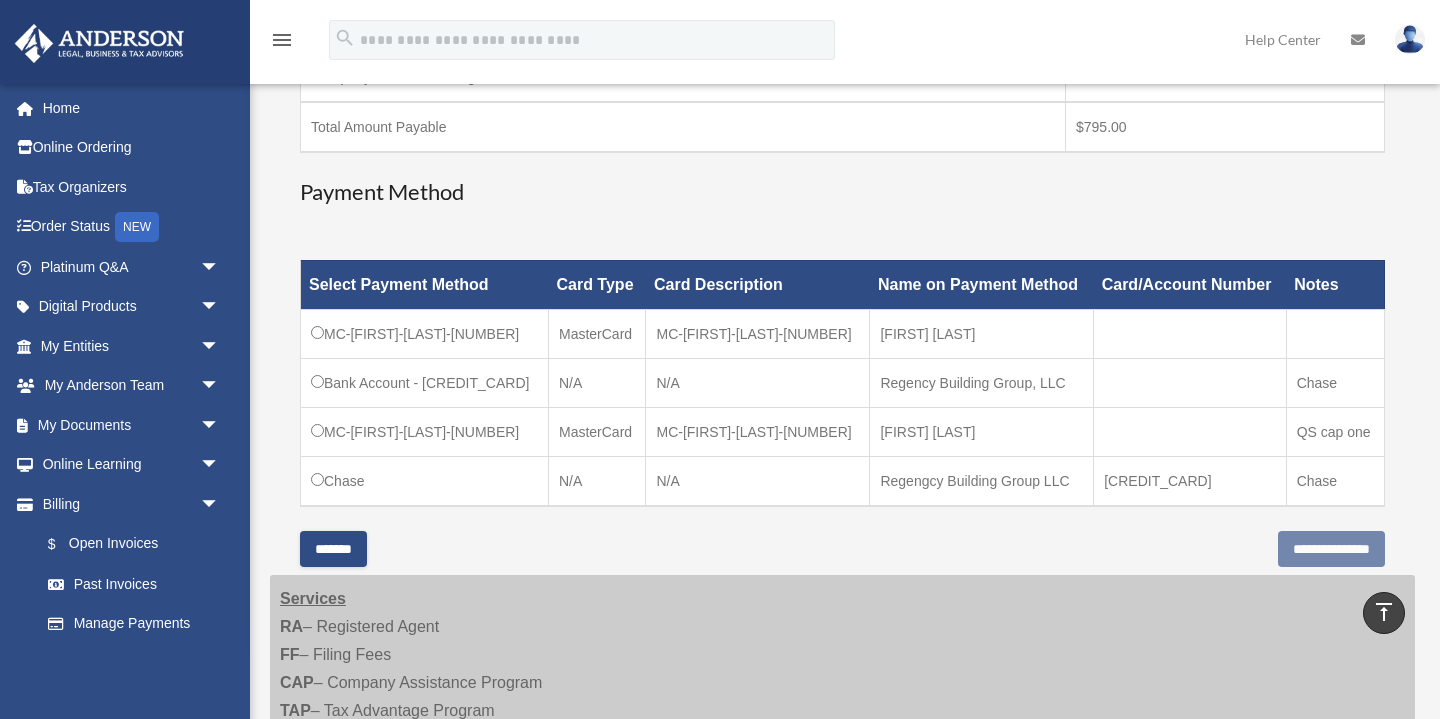click on "Bank Account - [CREDIT_CARD]" at bounding box center [425, 382] 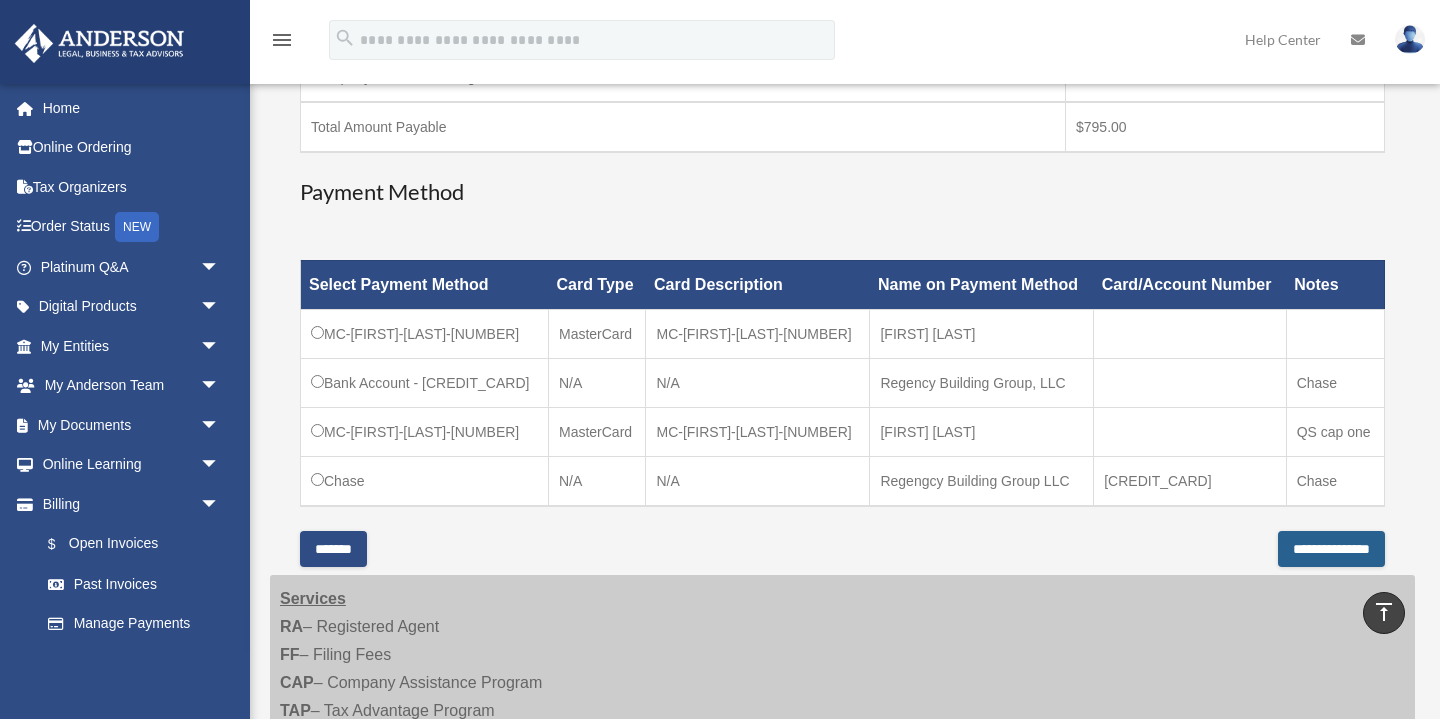 click on "**********" at bounding box center [1331, 549] 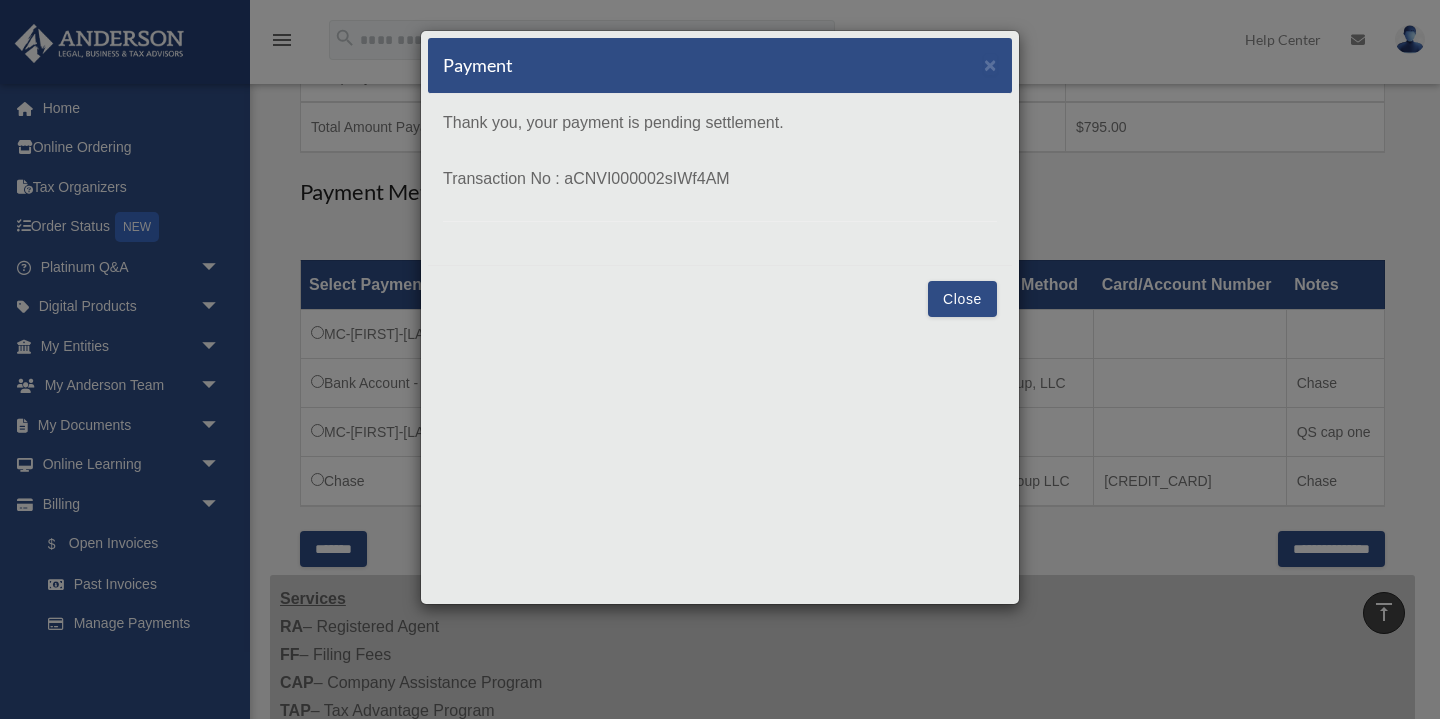 click on "Close" at bounding box center [962, 299] 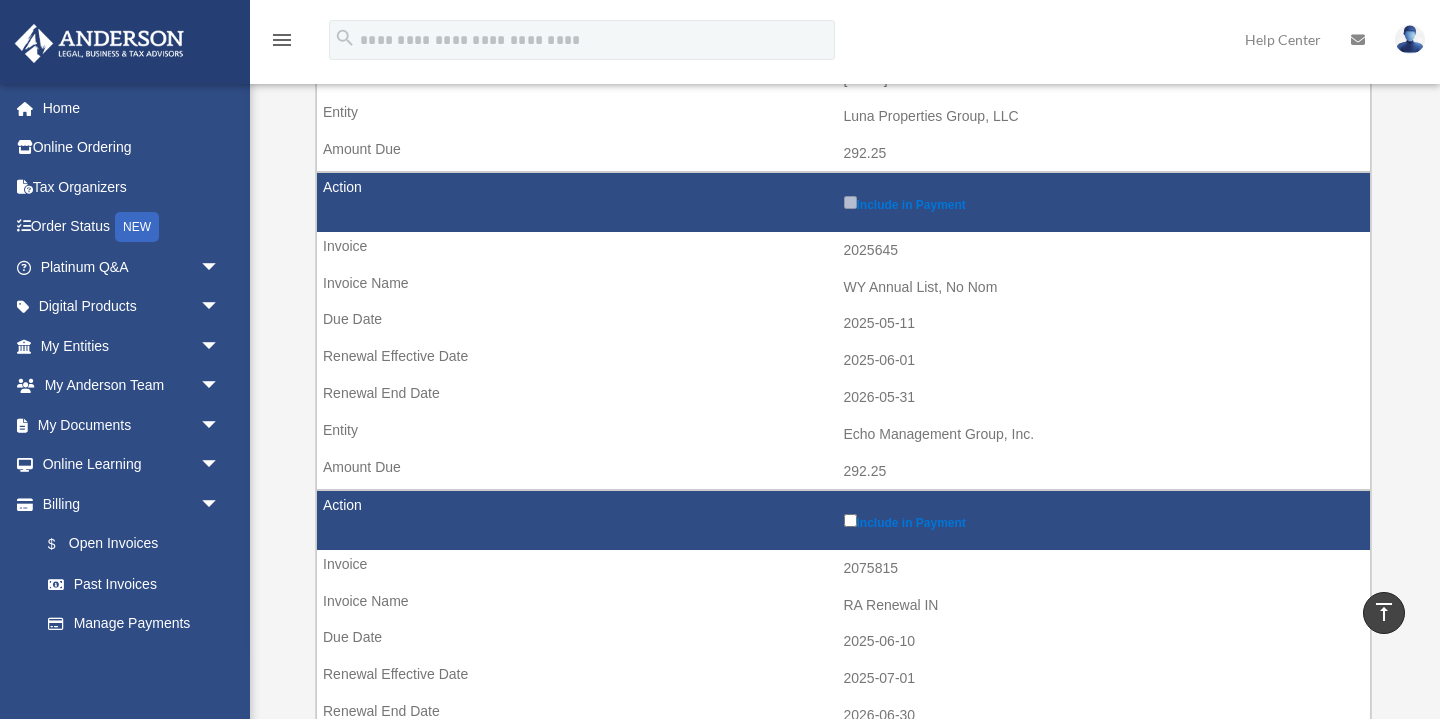 scroll, scrollTop: 584, scrollLeft: 0, axis: vertical 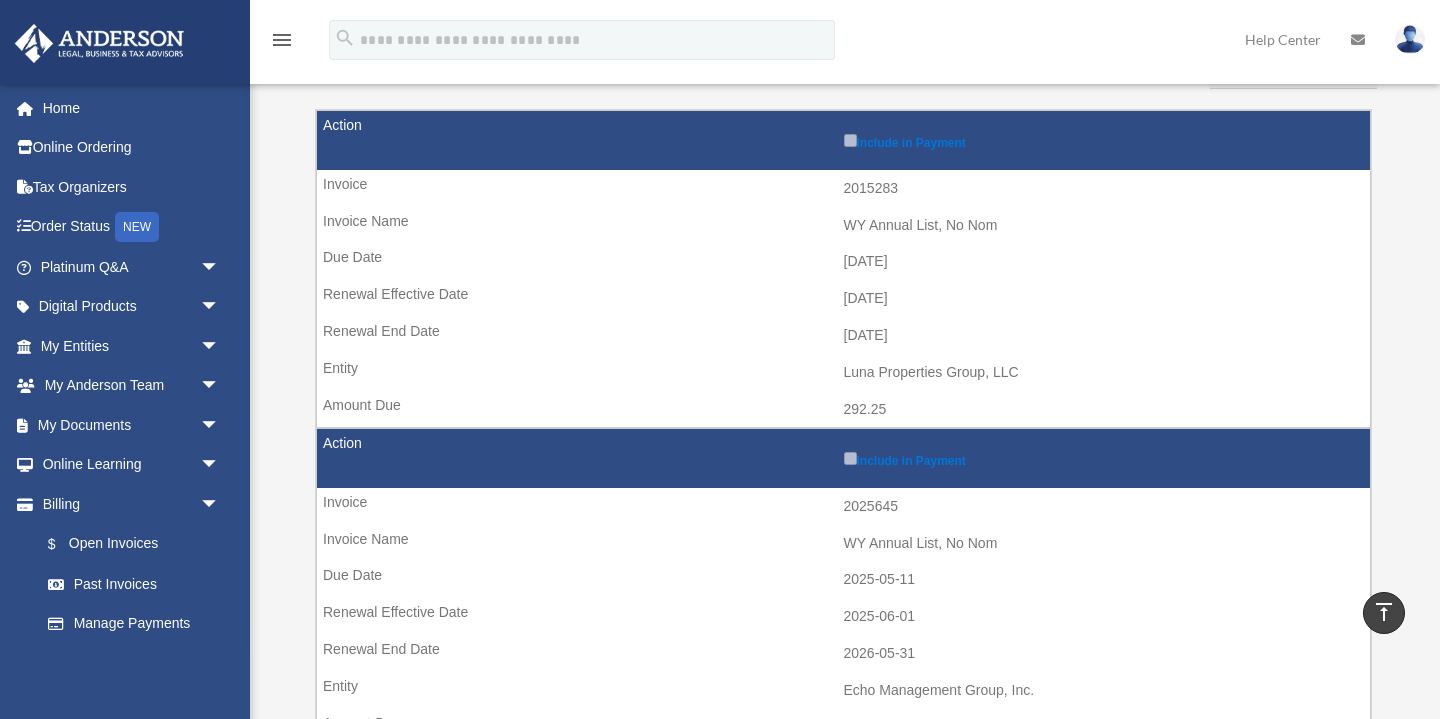 click on "Include in Payment" at bounding box center [1102, 458] 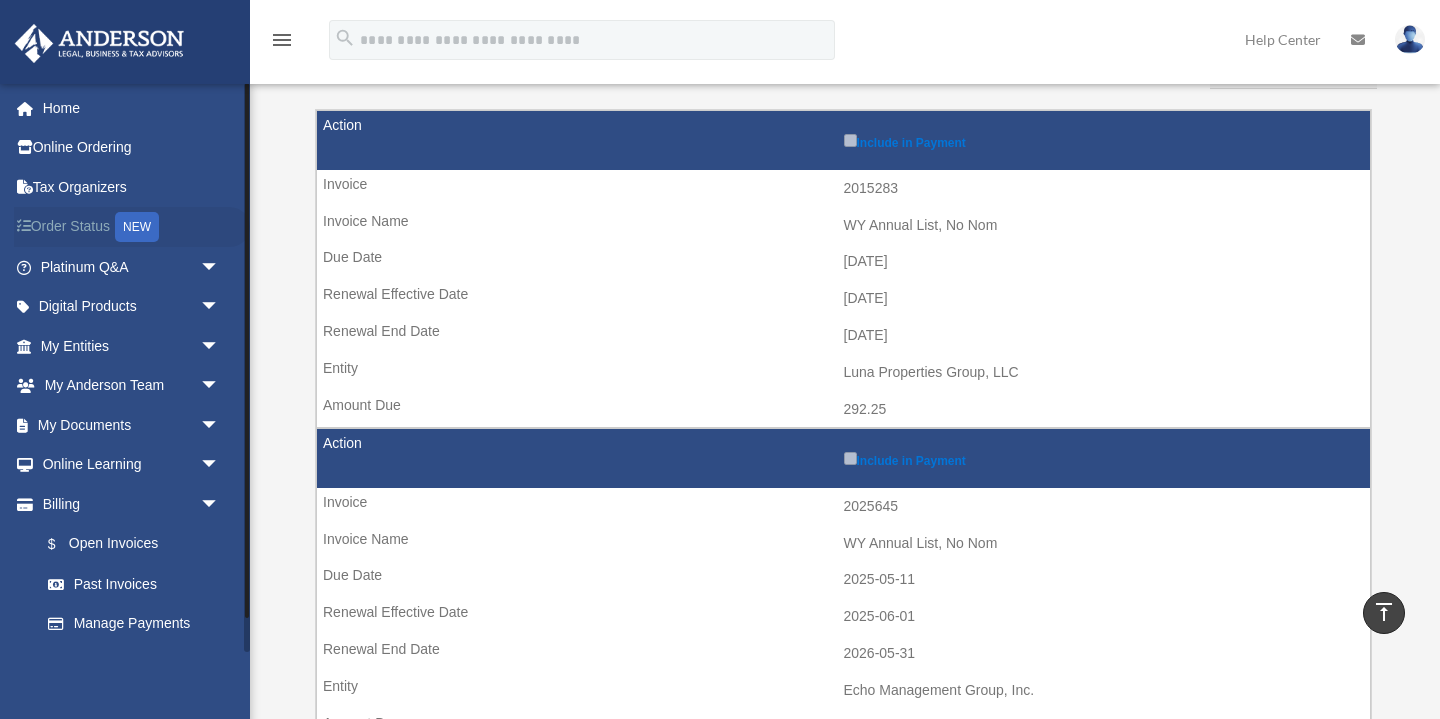 click on "Order Status  NEW" at bounding box center [132, 227] 